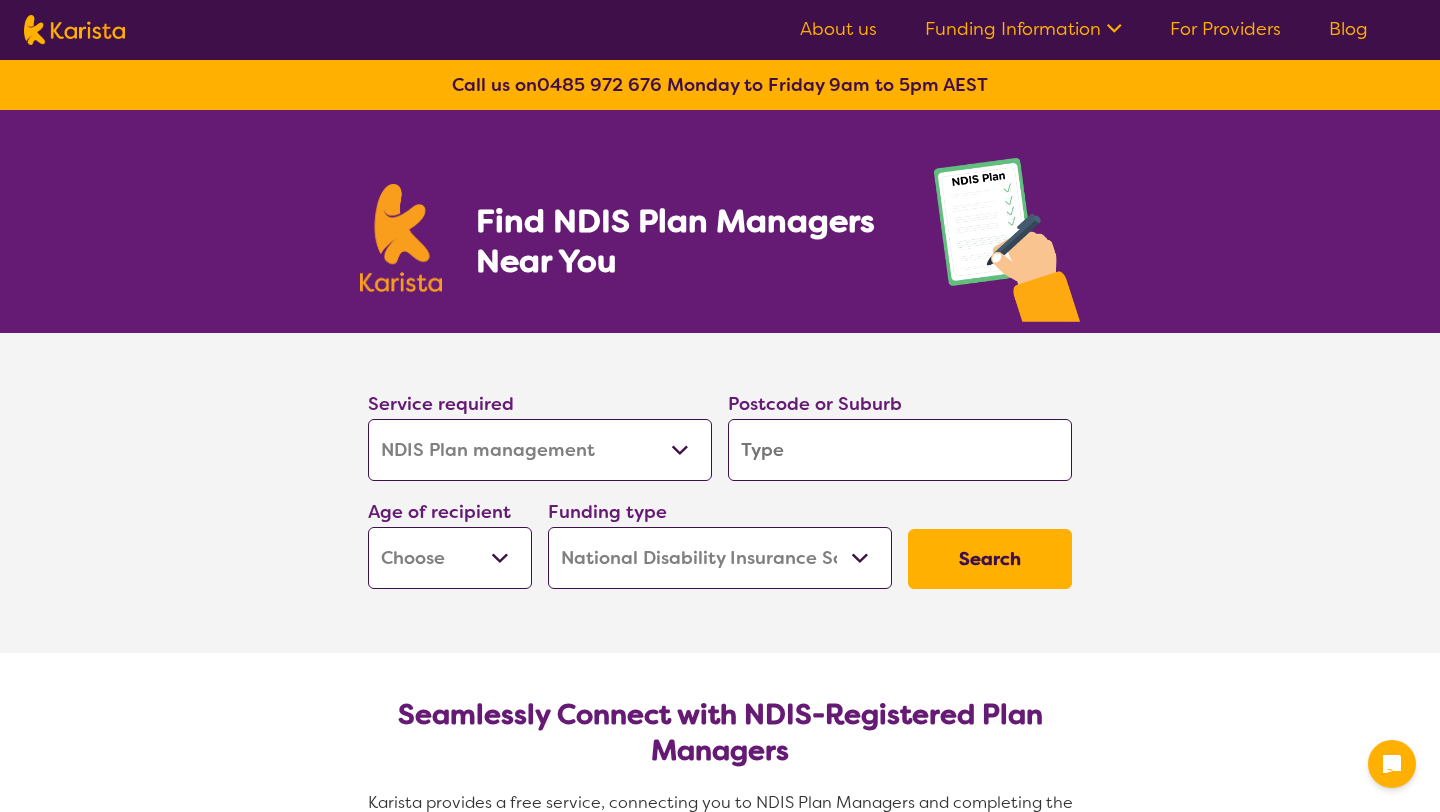 select on "NDIS Plan management" 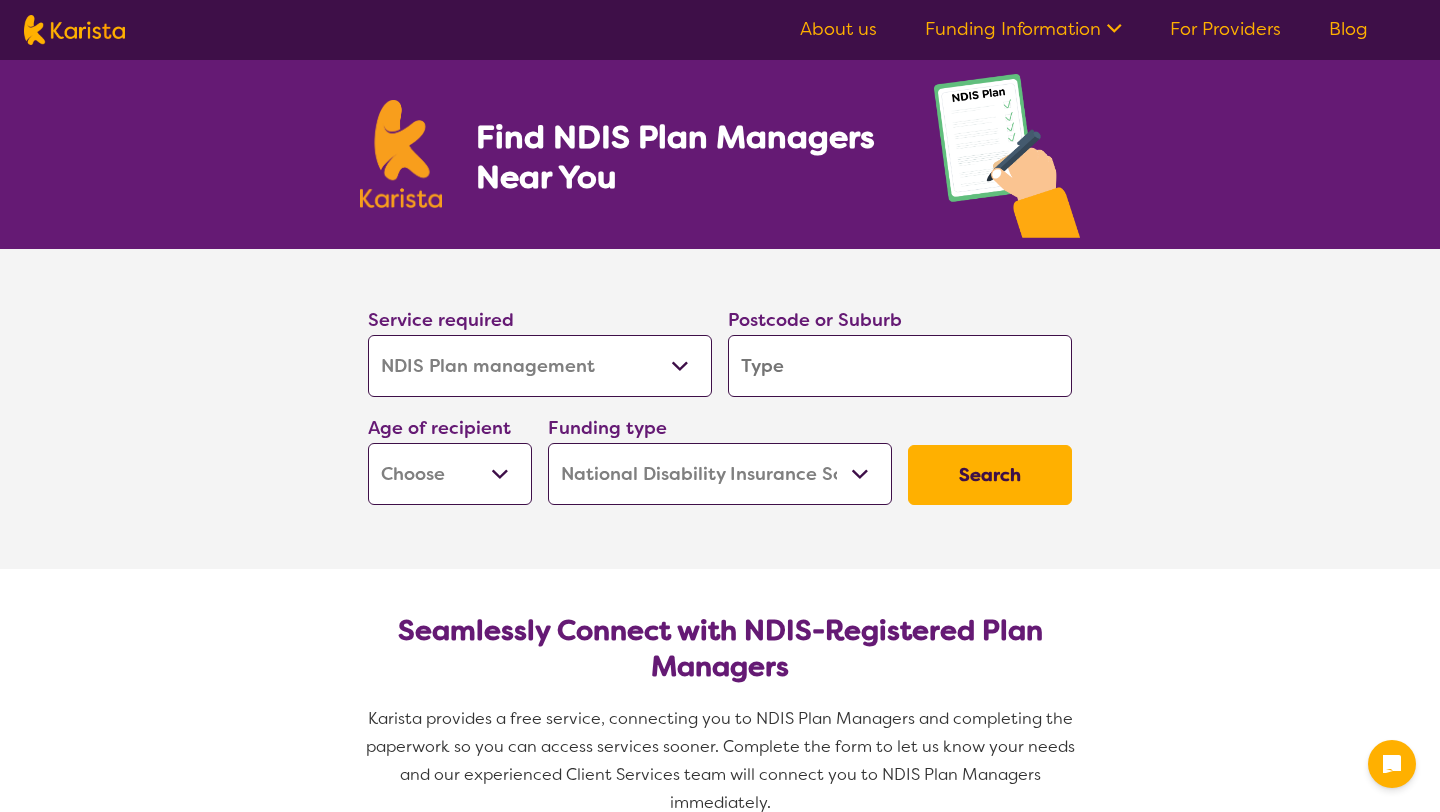 scroll, scrollTop: 85, scrollLeft: 0, axis: vertical 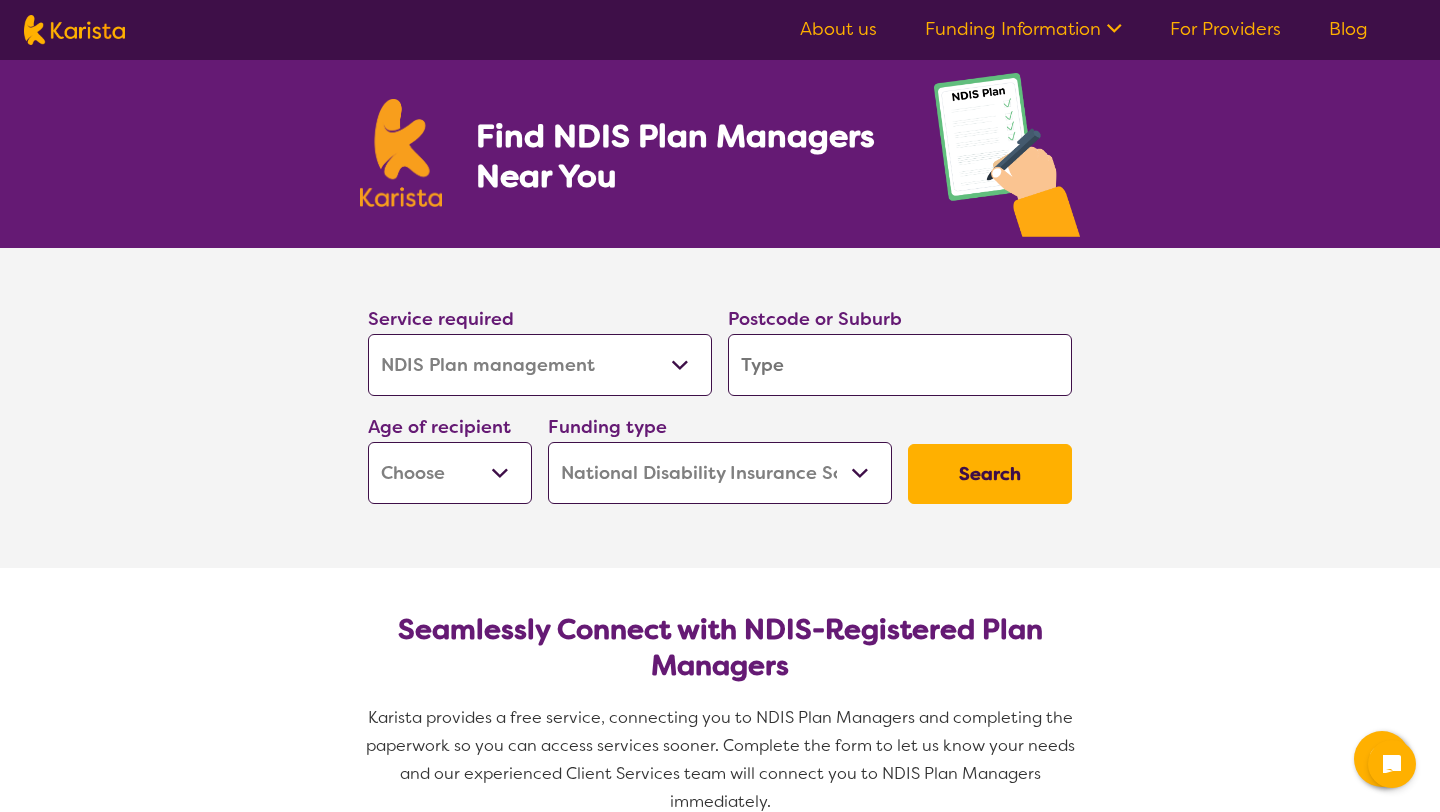 click at bounding box center (900, 365) 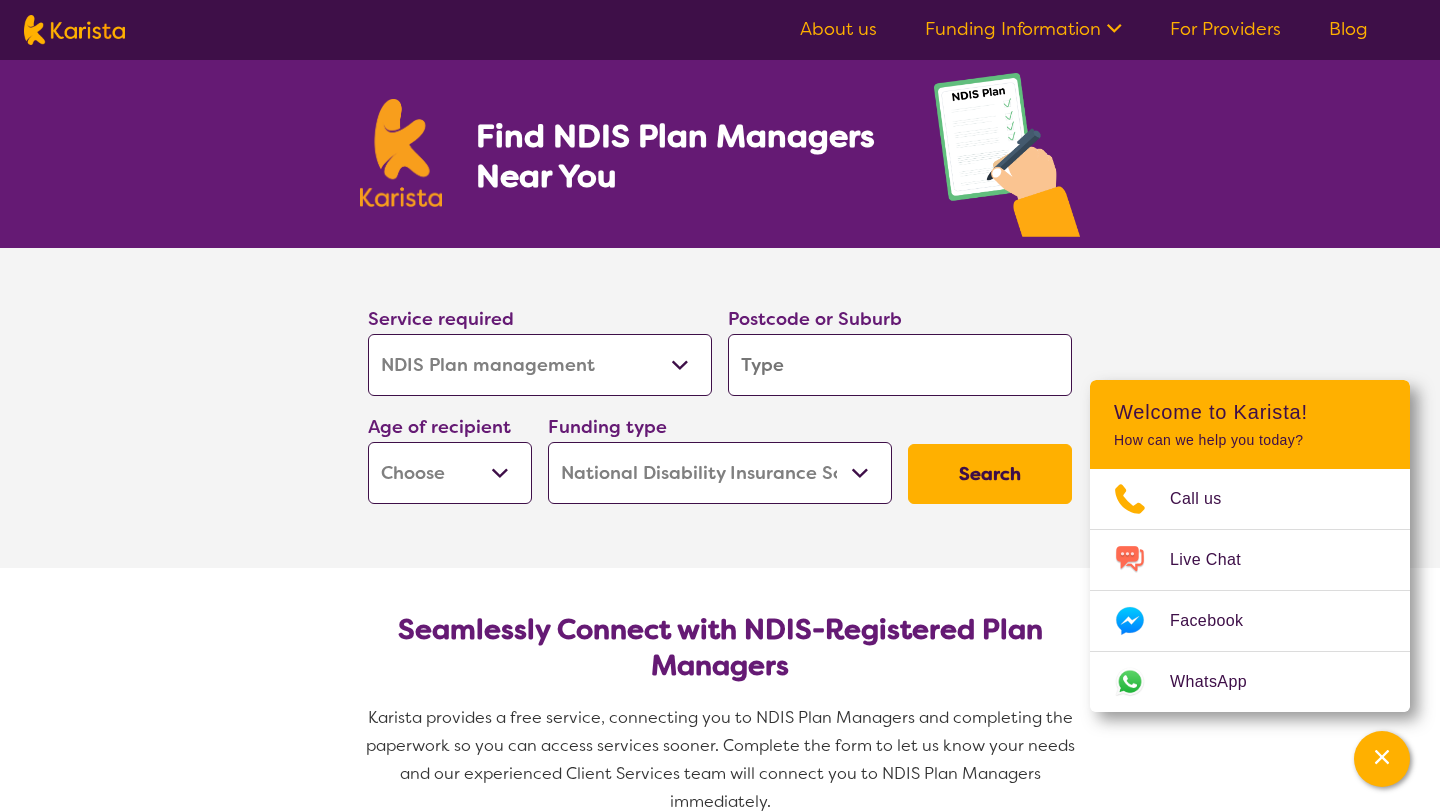 type on "3" 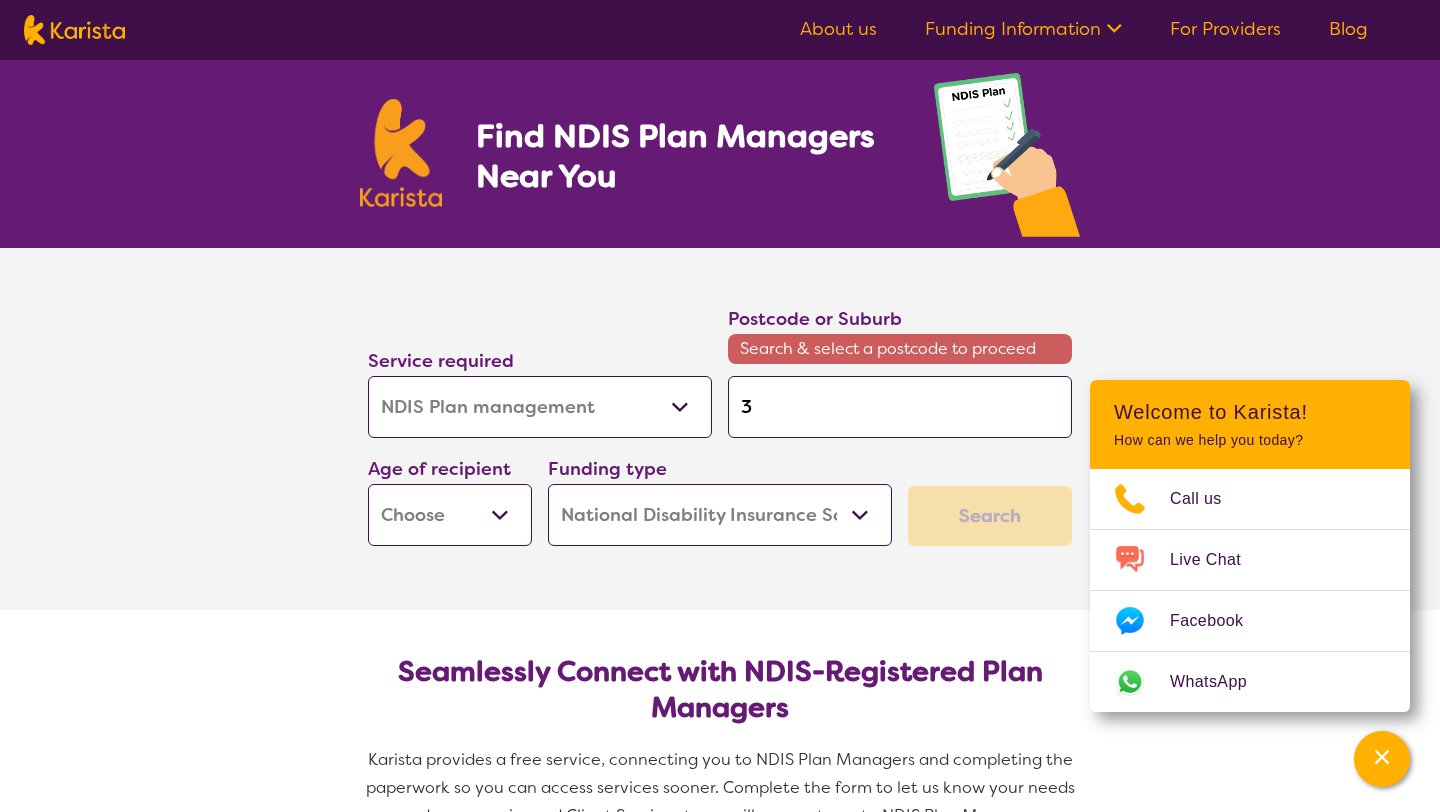 type on "31" 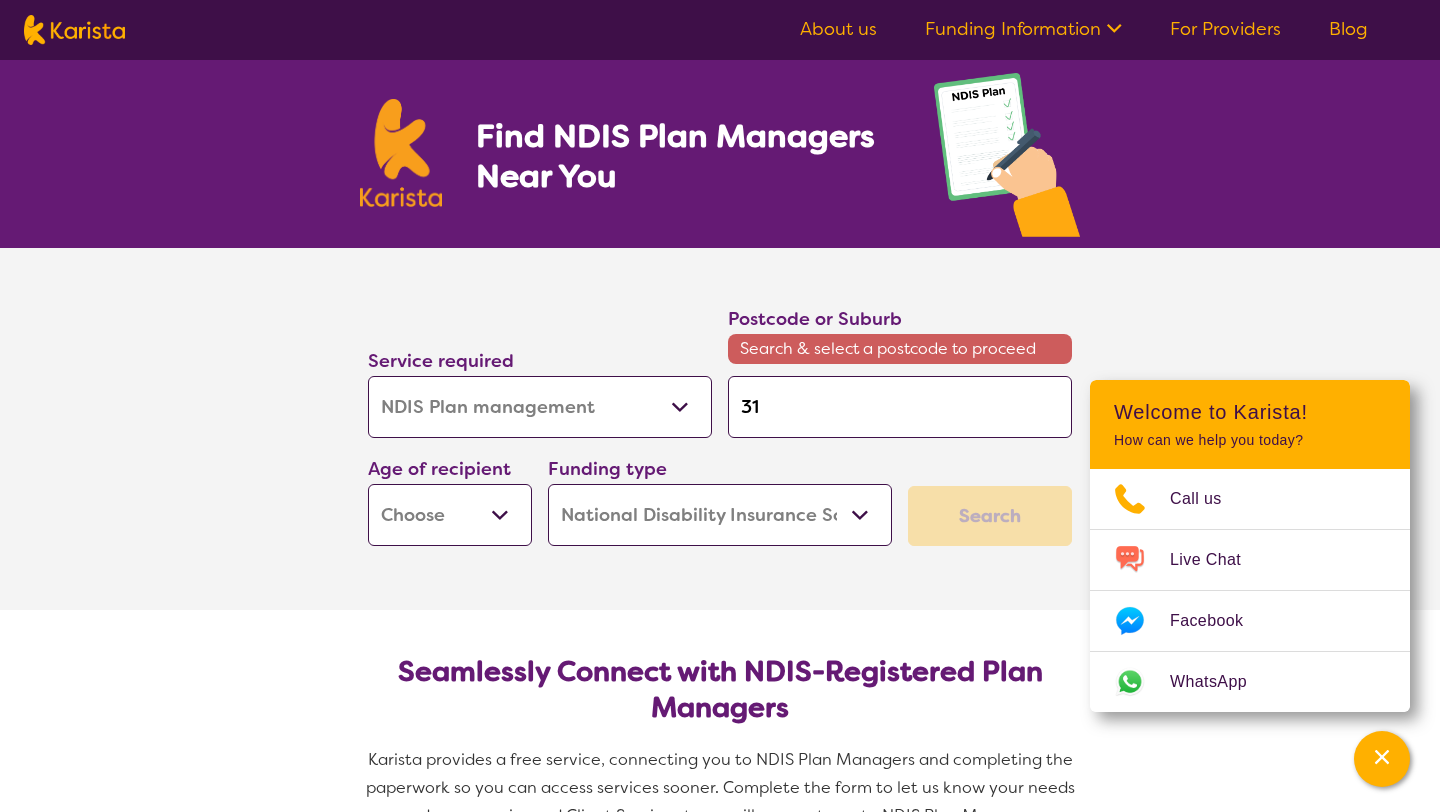 type on "[NUMBER]" 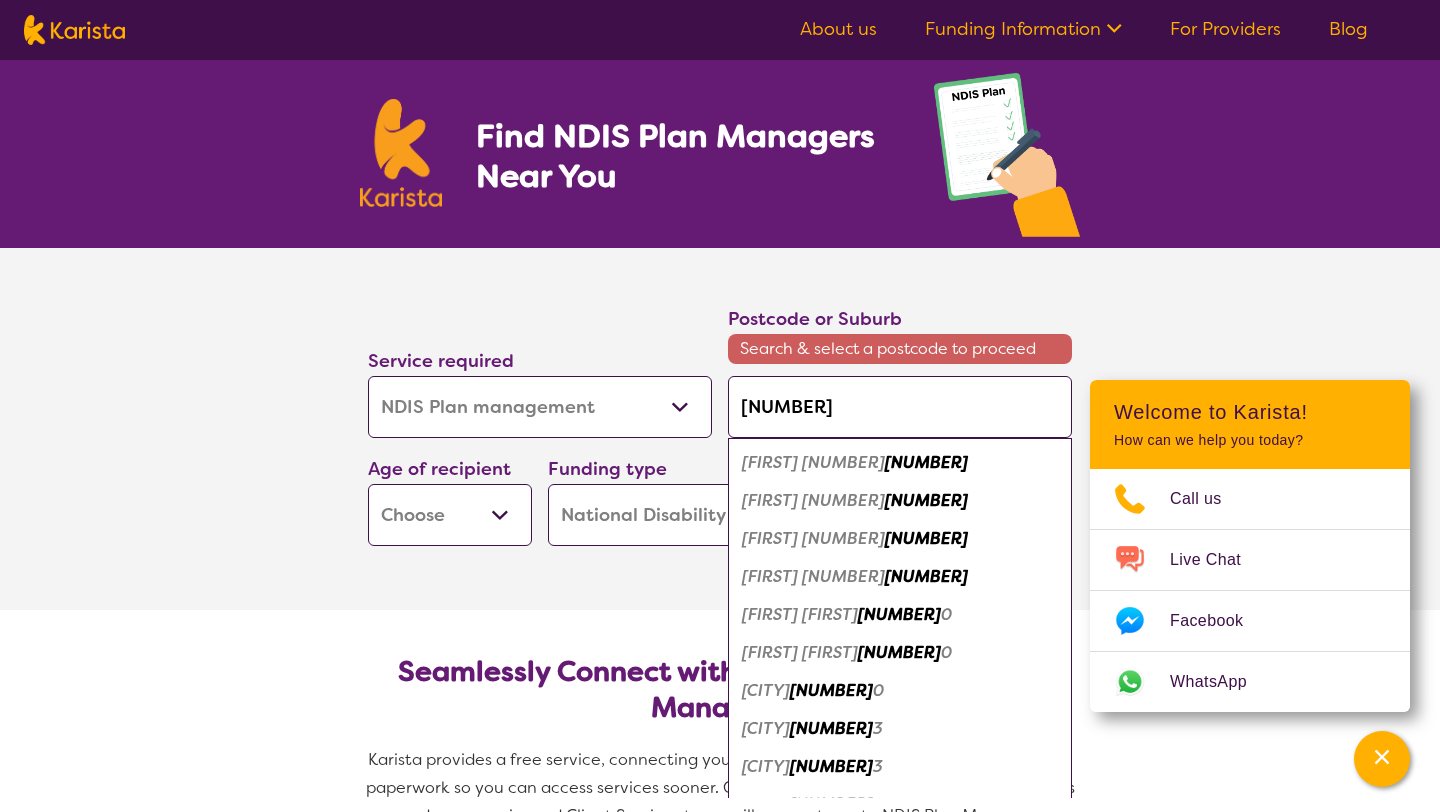 type on "31" 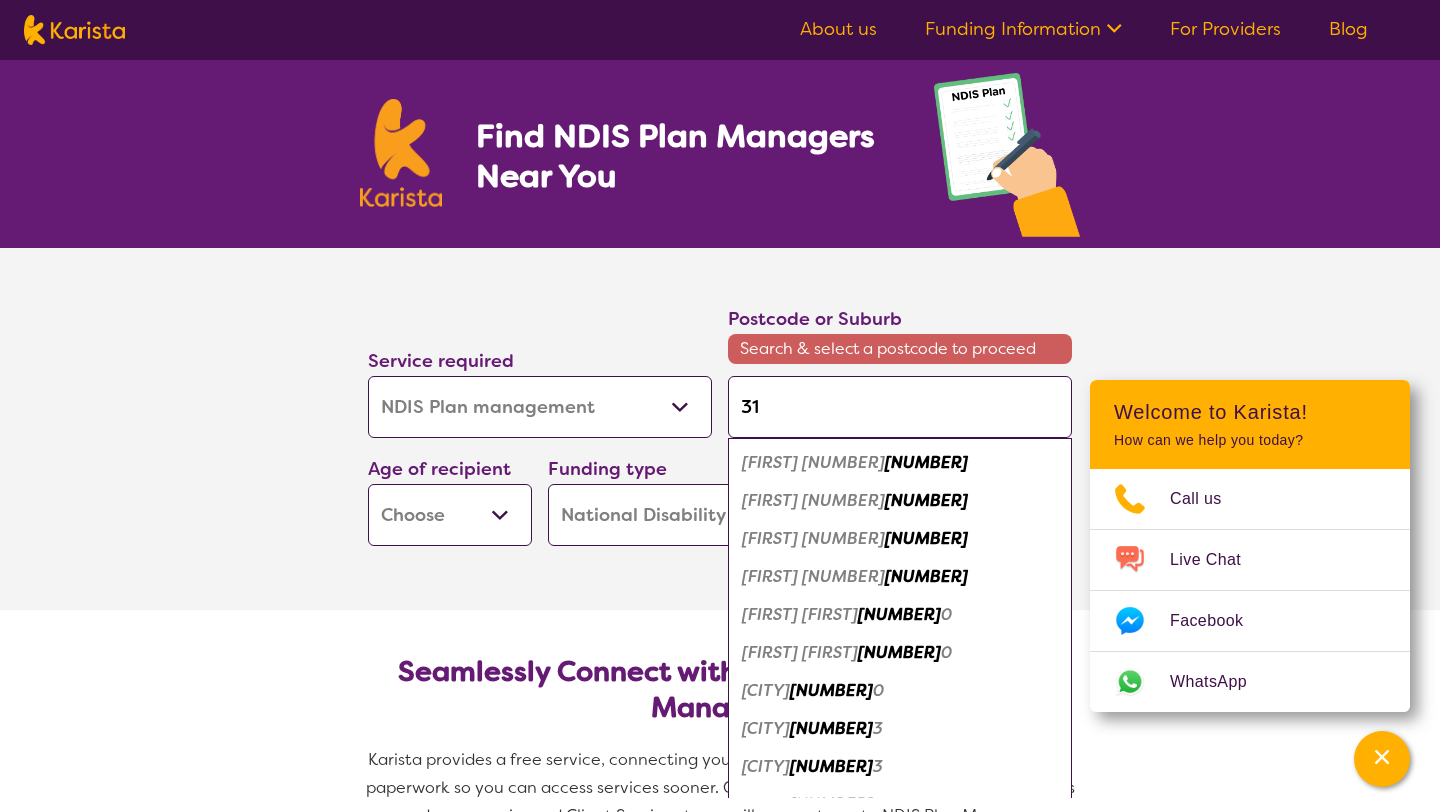 type on "3" 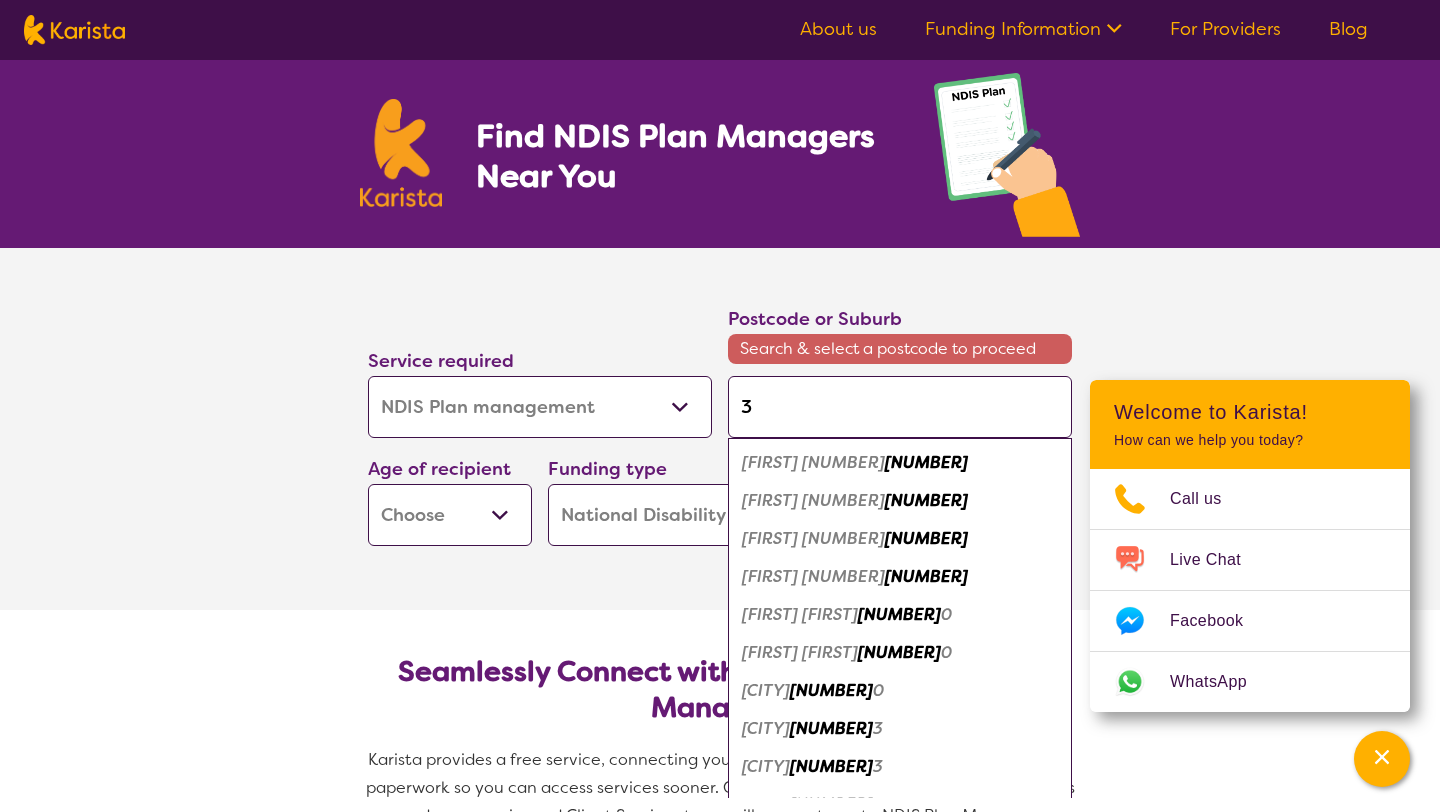 type 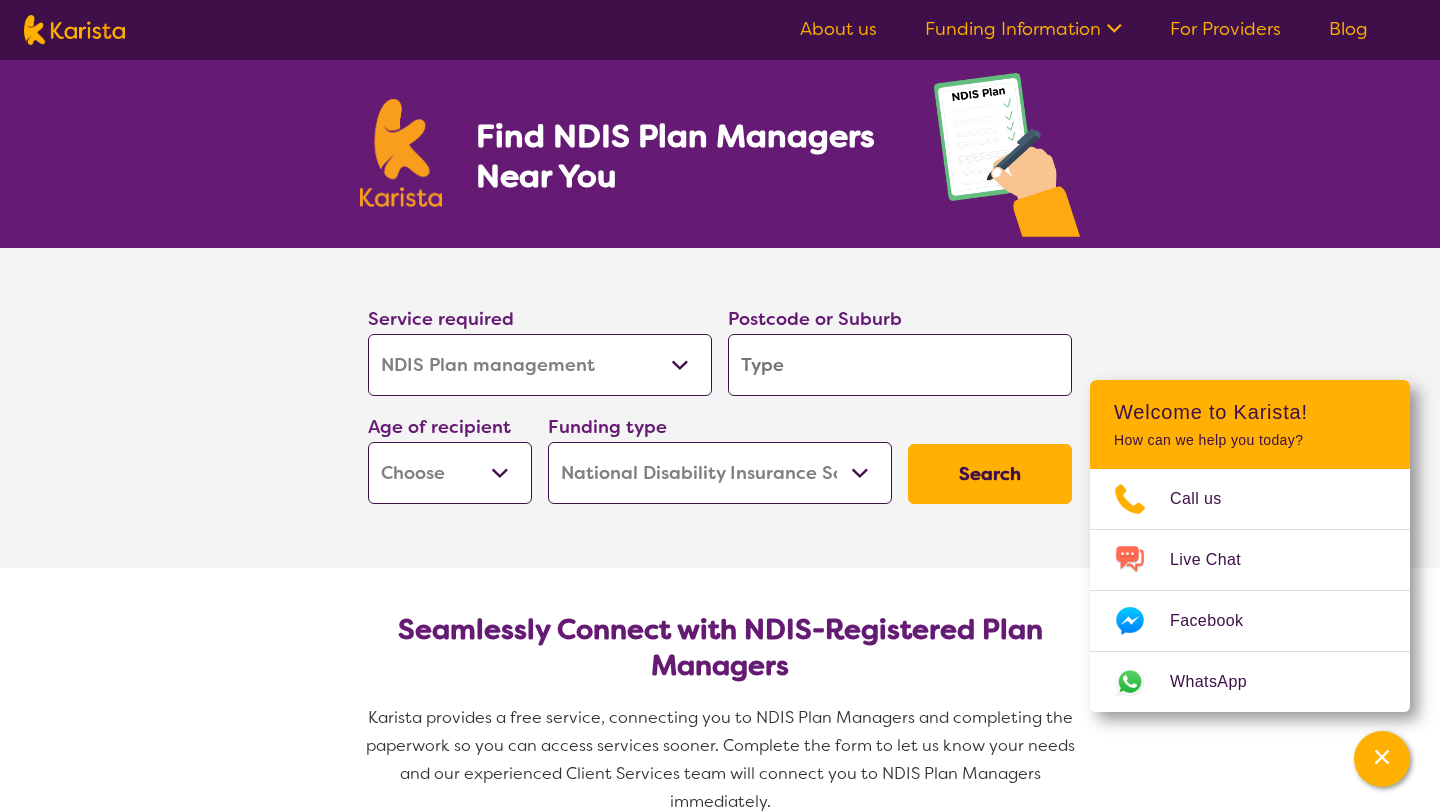 type on "g" 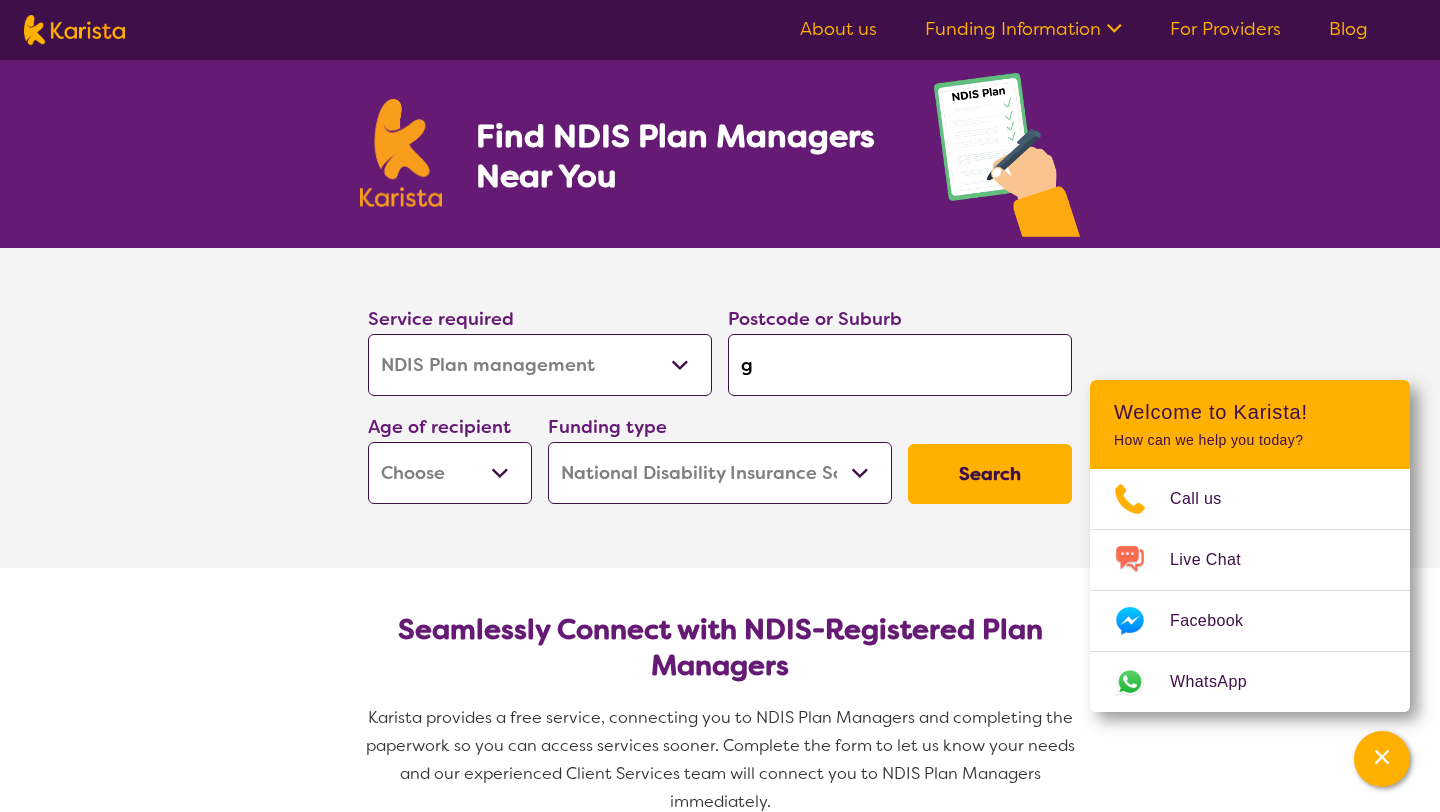 type on "gl" 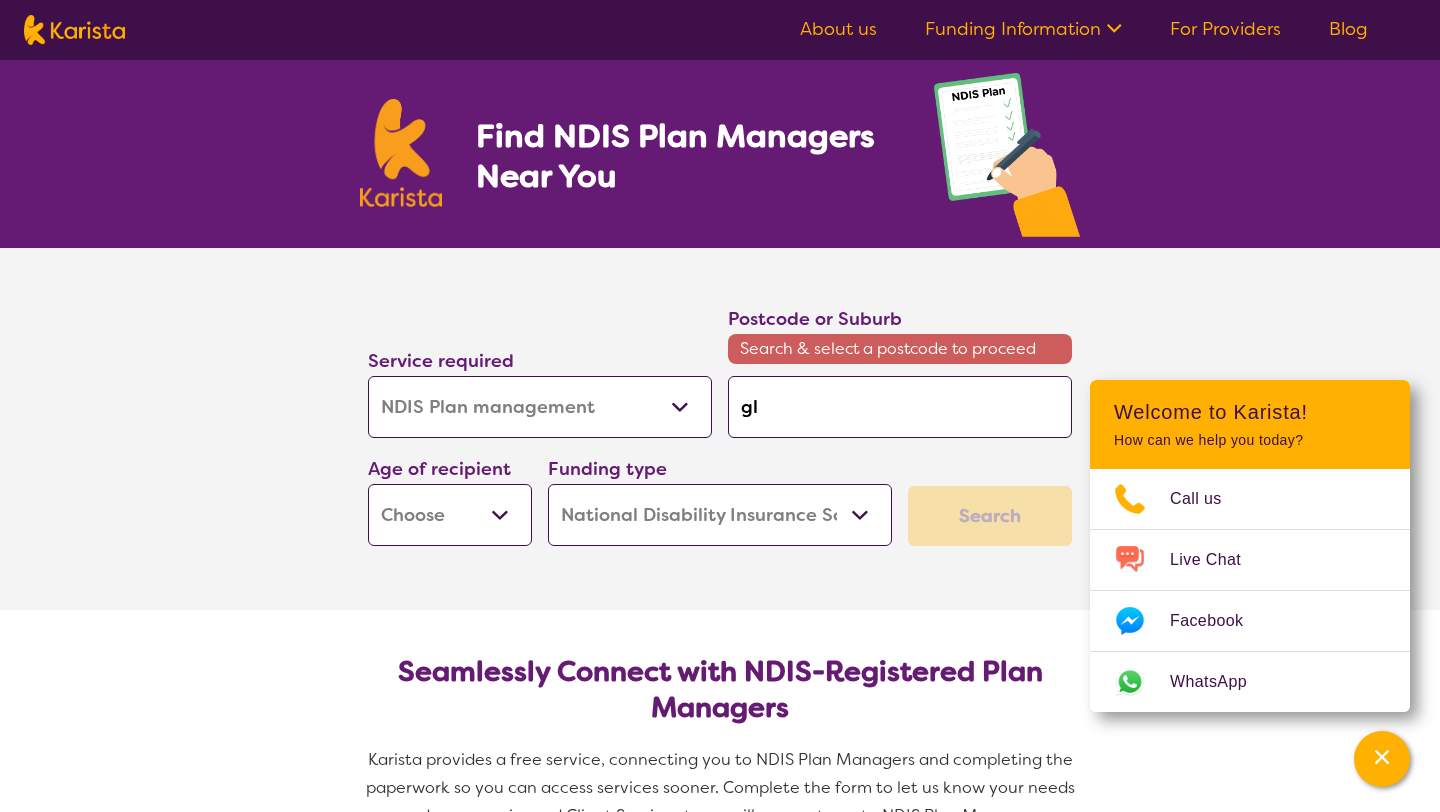 type on "gle" 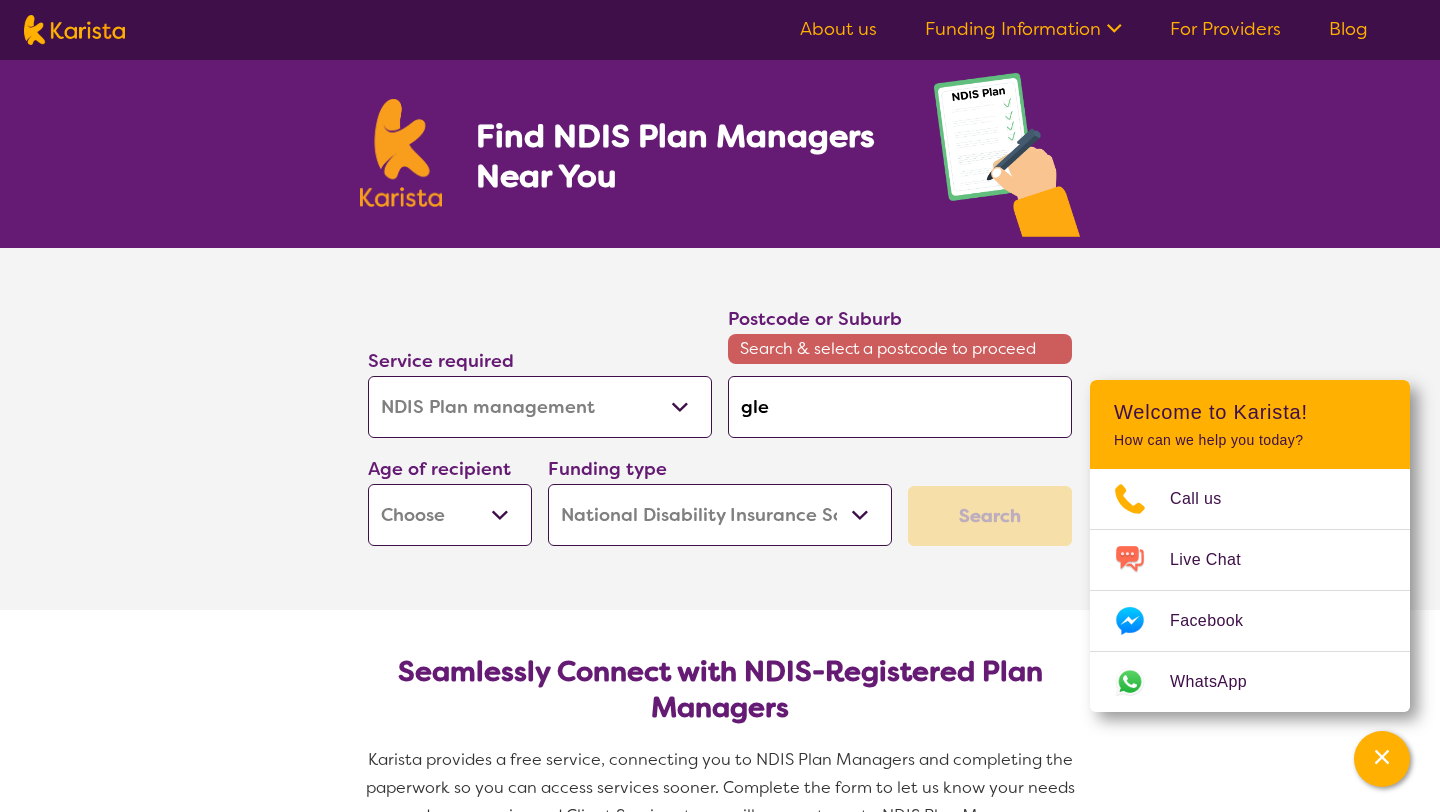 type on "gle" 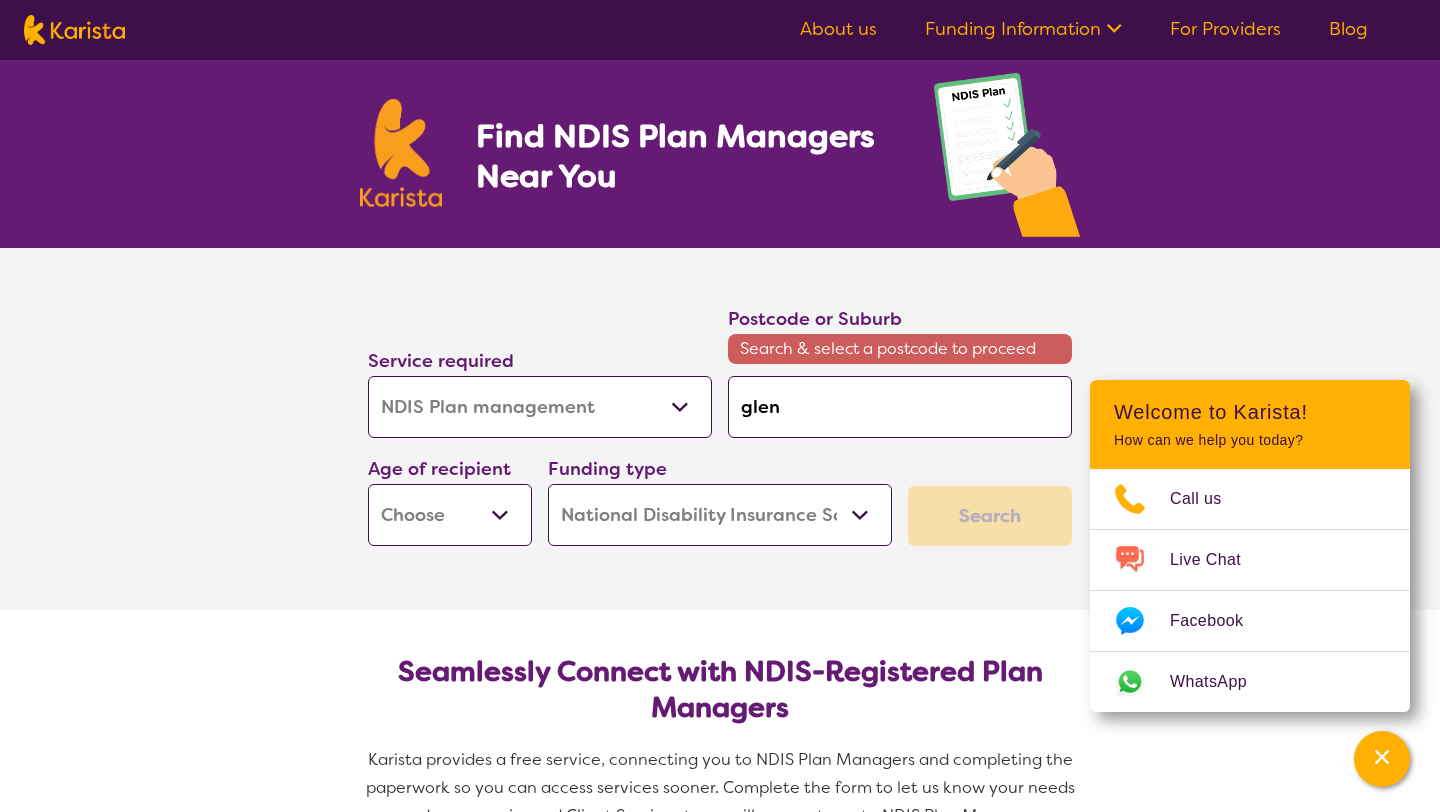 type on "glen" 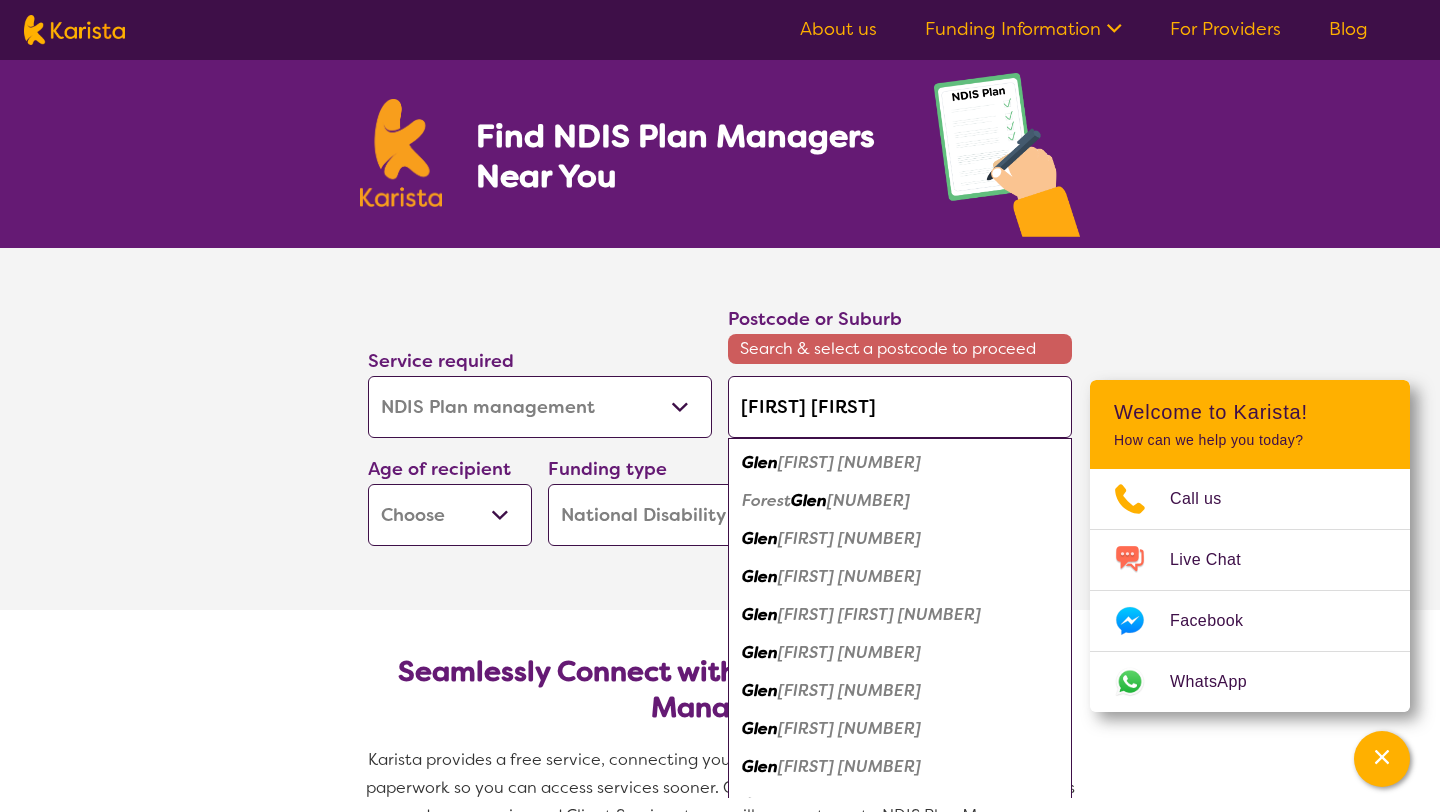 type on "[FIRST] [FIRST]" 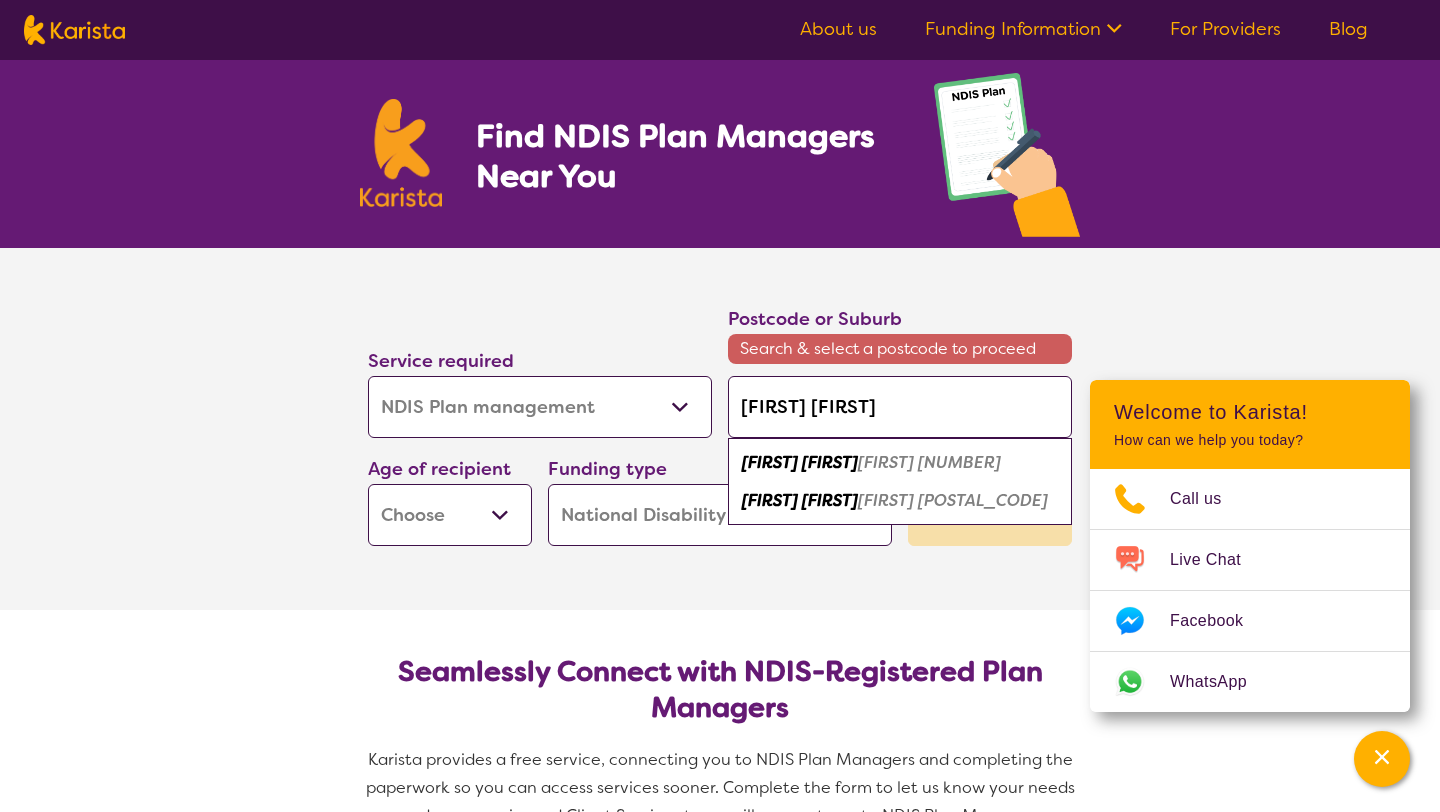 click on "[FIRST] [POSTAL_CODE]" at bounding box center [953, 500] 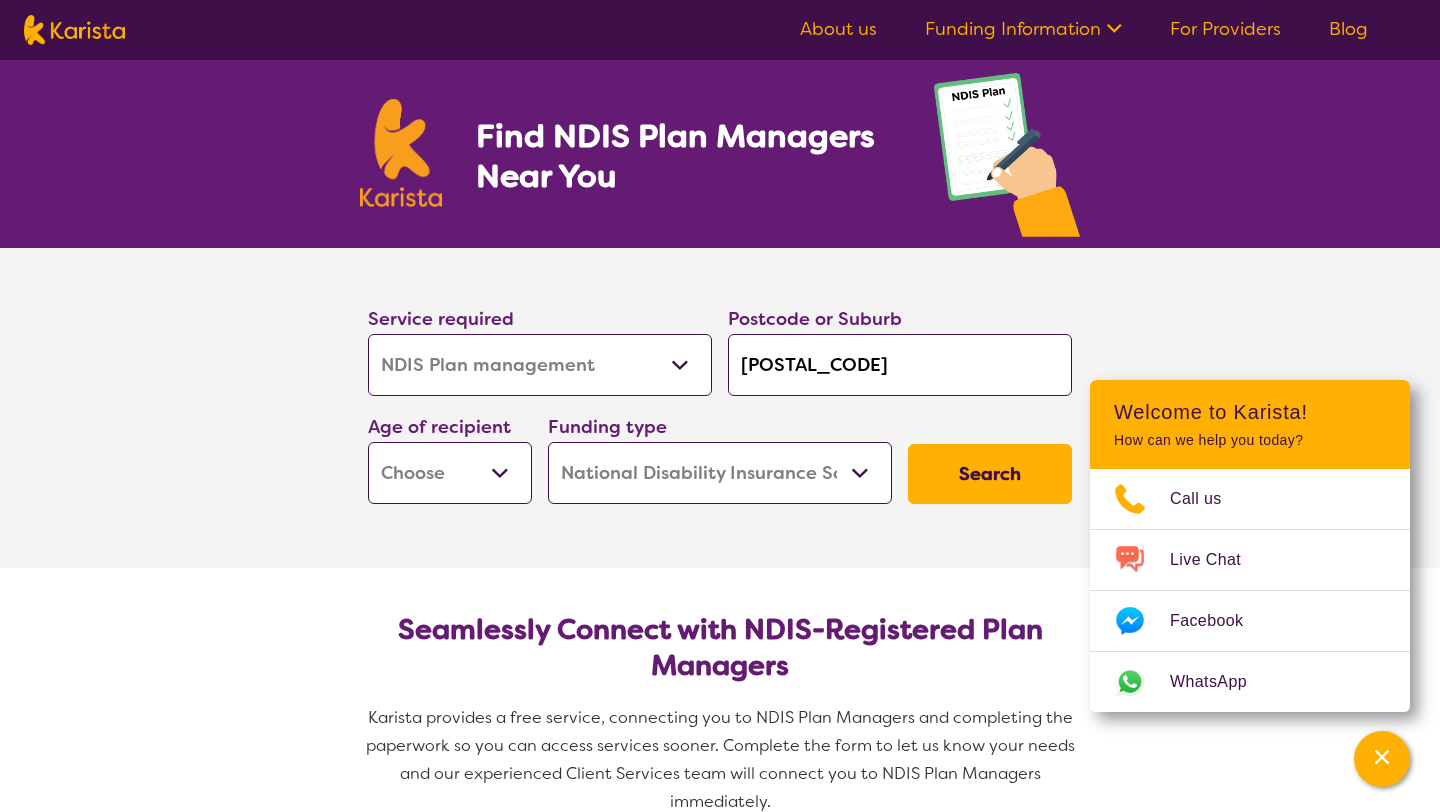 click on "Early Childhood - 0 to 9 Child - 10 to 11 Adolescent - 12 to 17 Adult - 18 to 64 Aged - 65+" at bounding box center [450, 473] 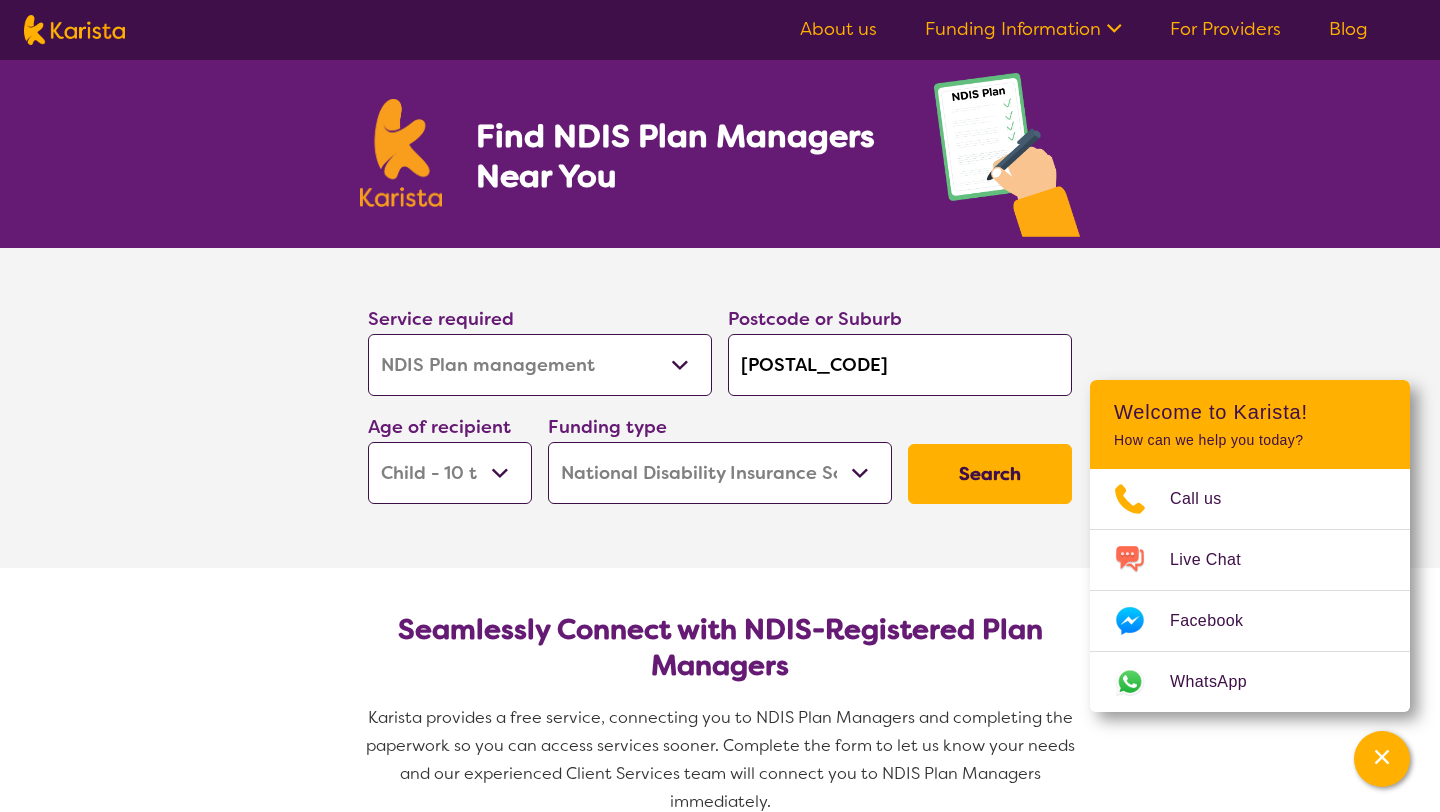 select on "CH" 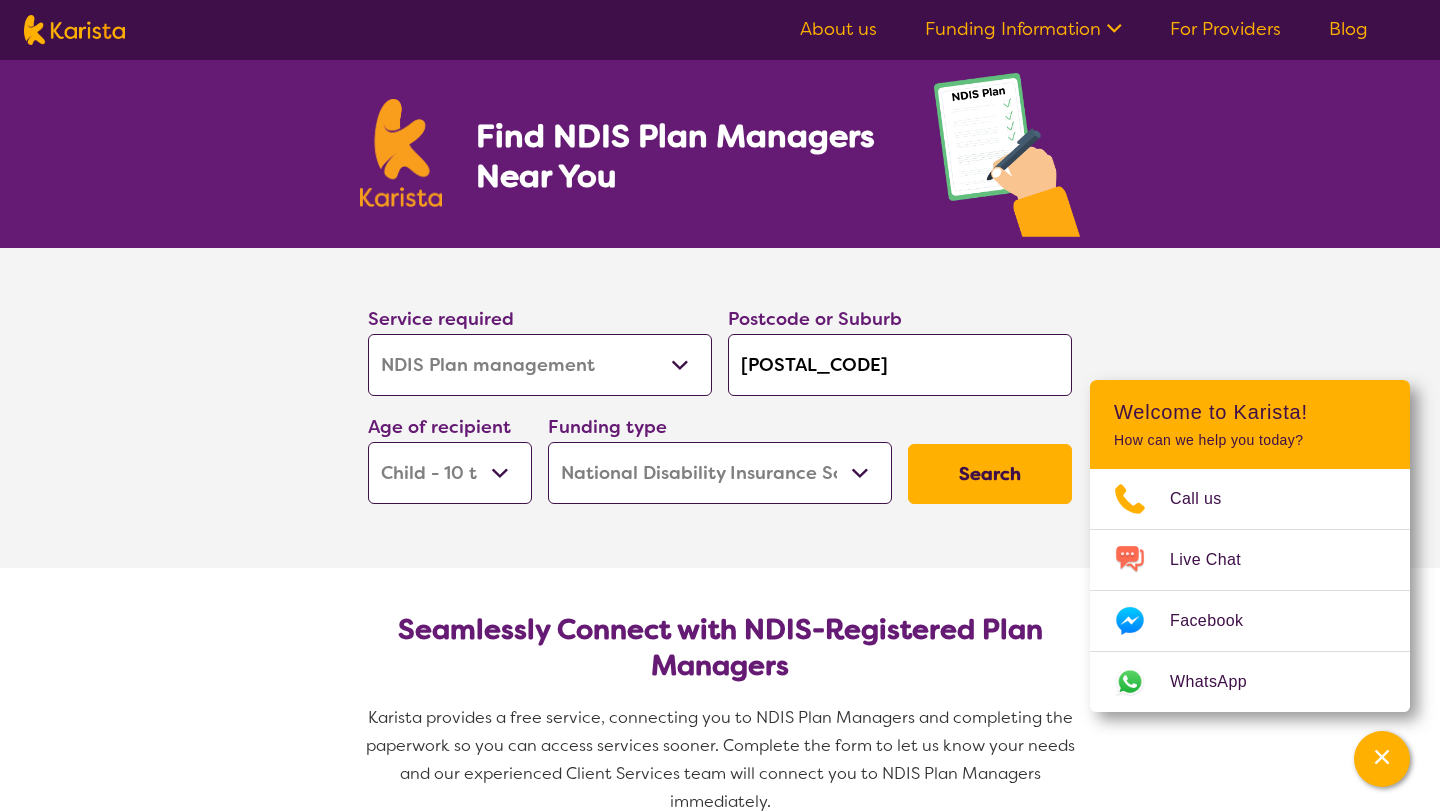scroll, scrollTop: 0, scrollLeft: 0, axis: both 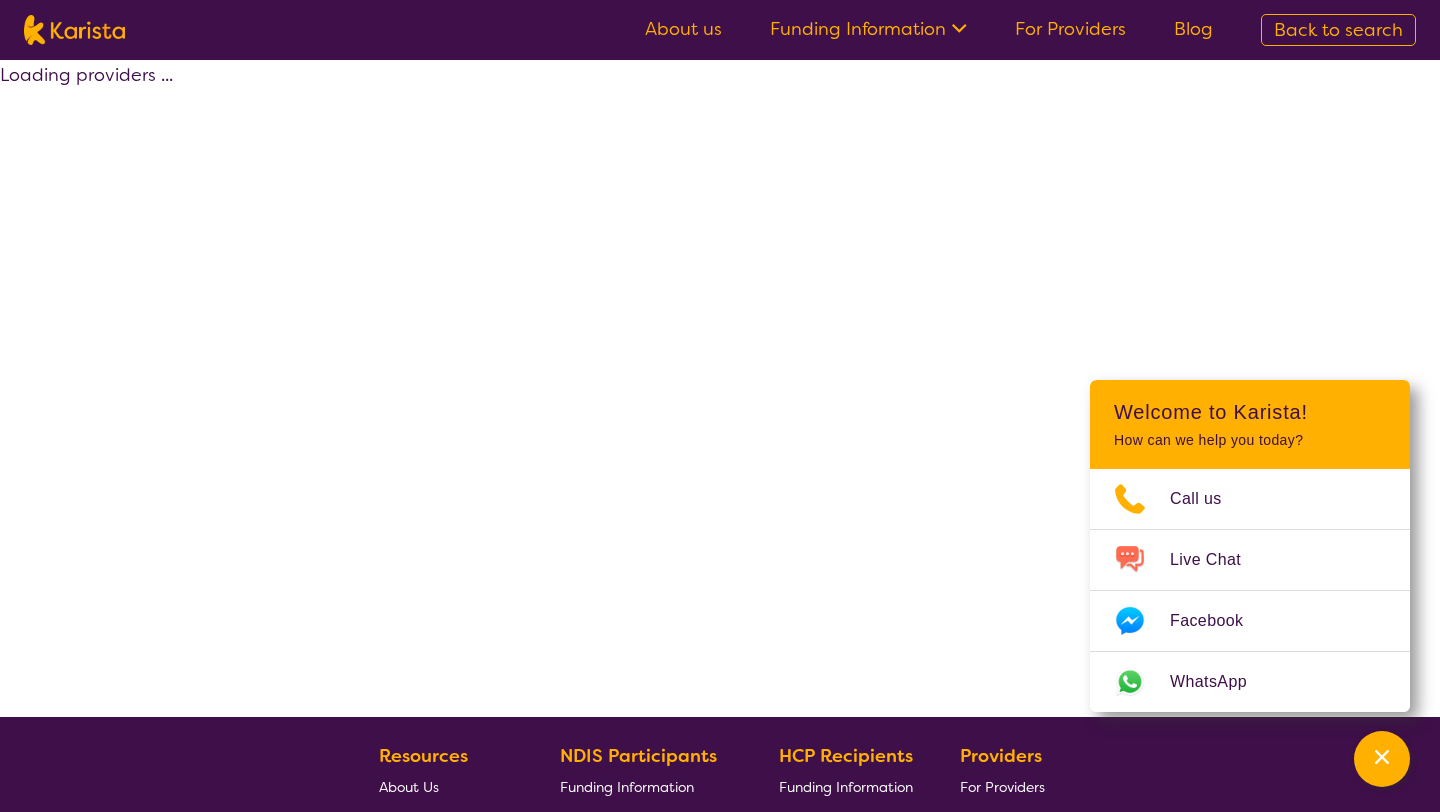 select on "by_score" 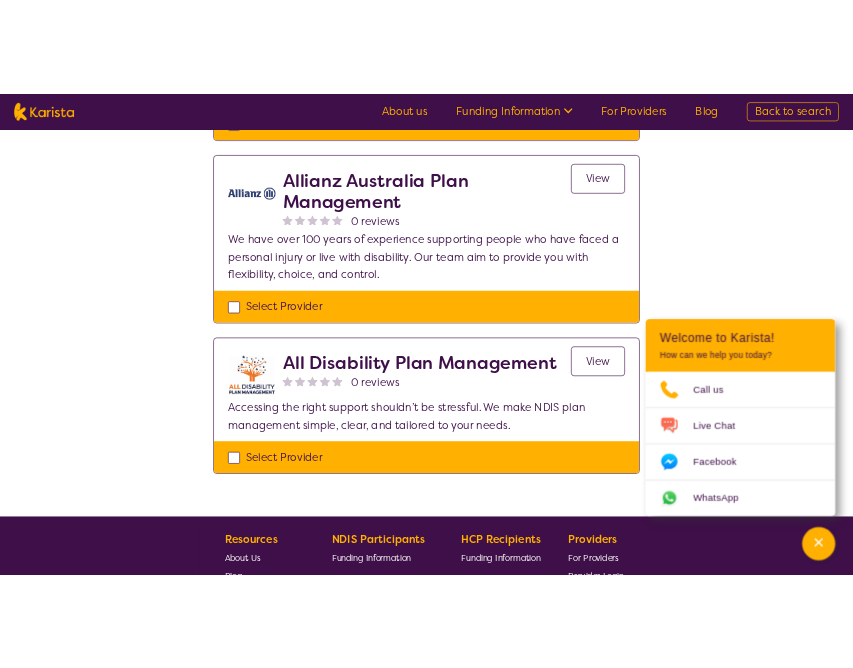 scroll, scrollTop: 2136, scrollLeft: 0, axis: vertical 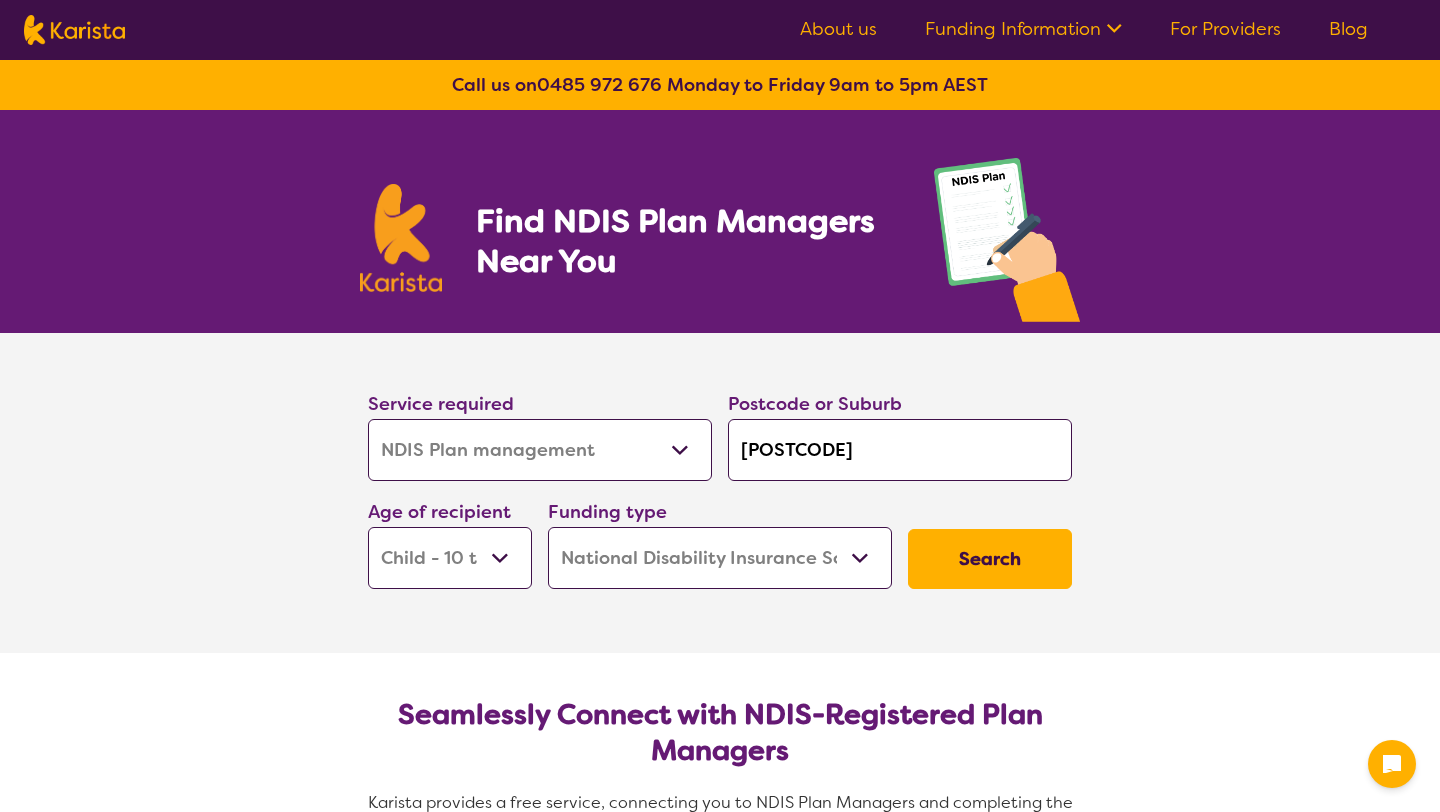 select on "NDIS Plan management" 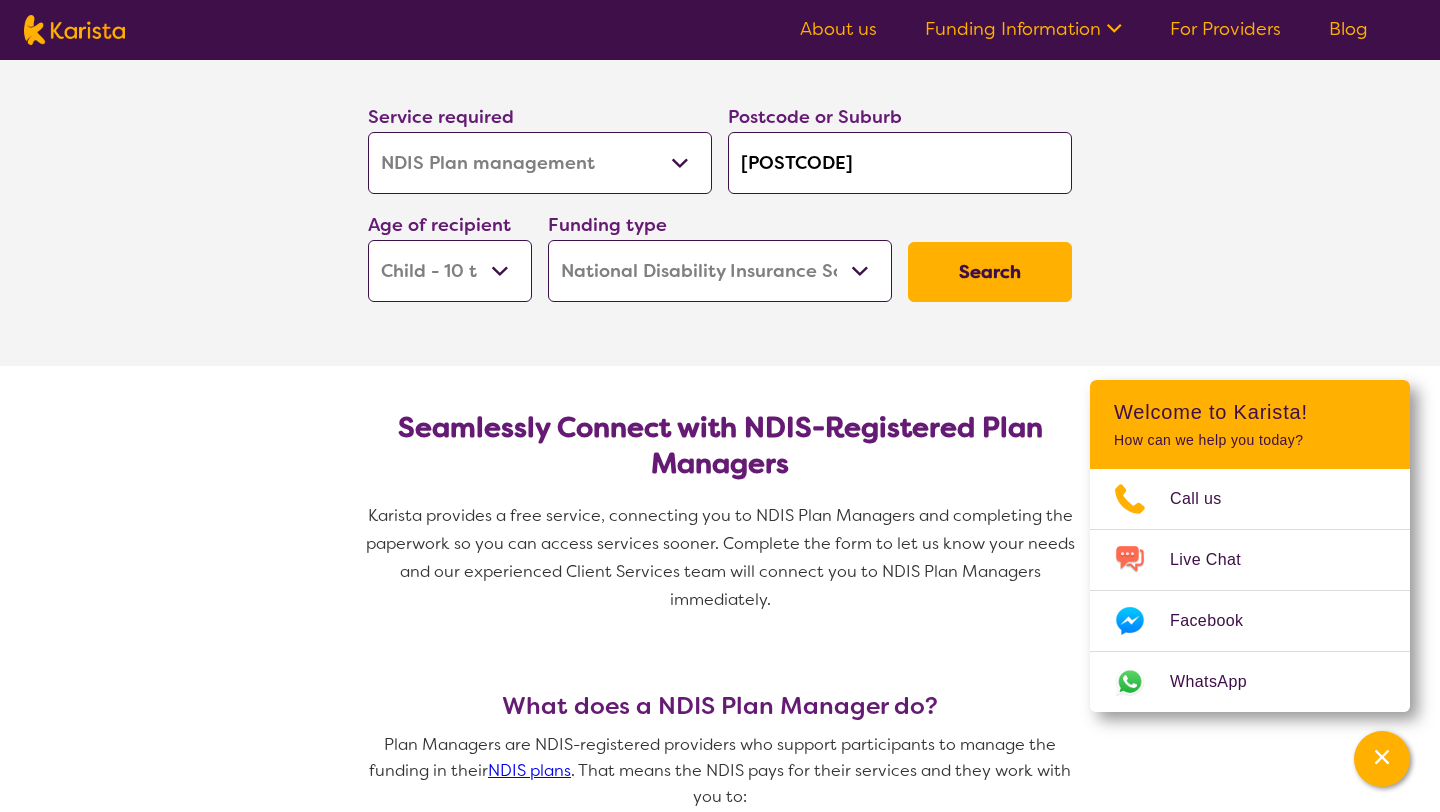 scroll, scrollTop: 284, scrollLeft: 0, axis: vertical 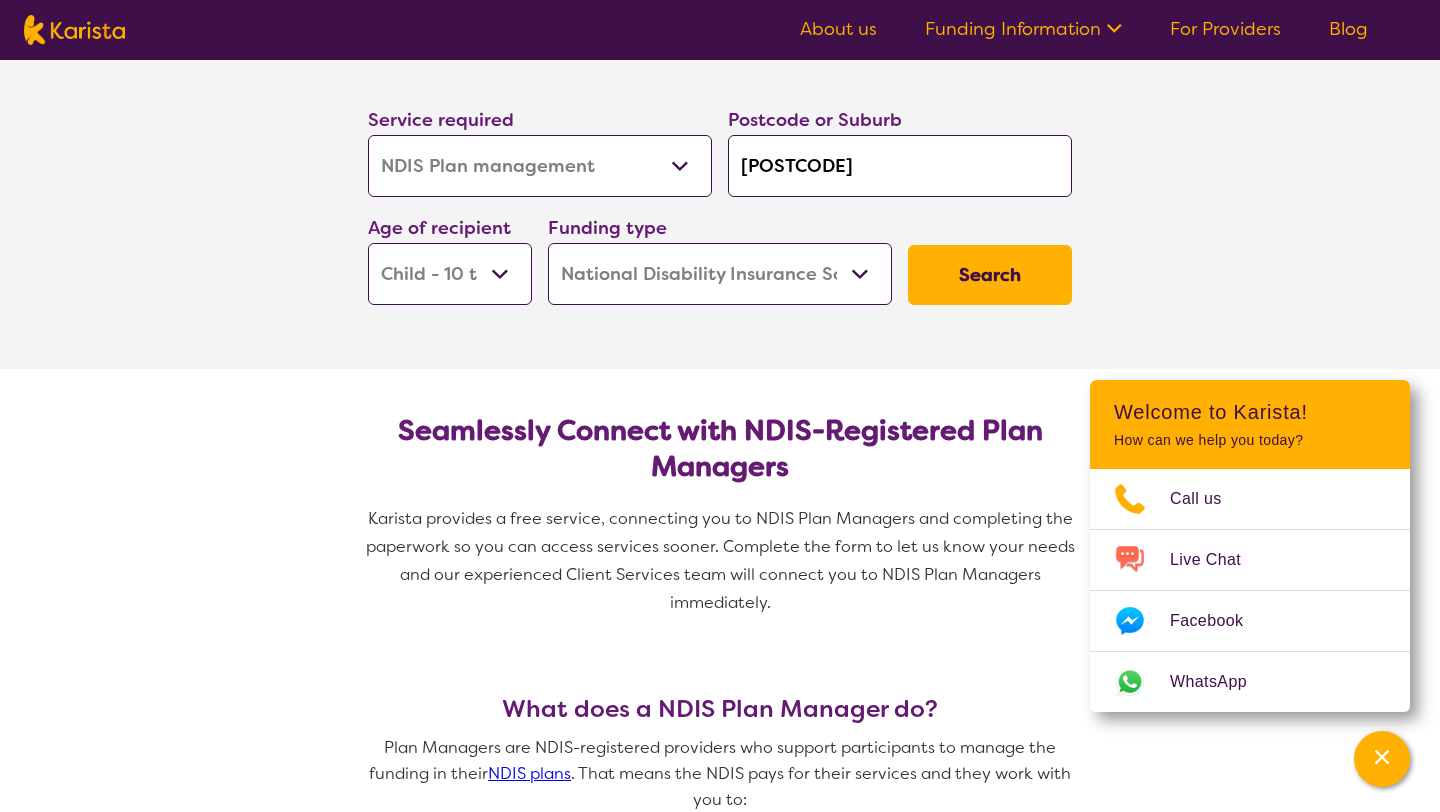 click on "Search" at bounding box center [990, 275] 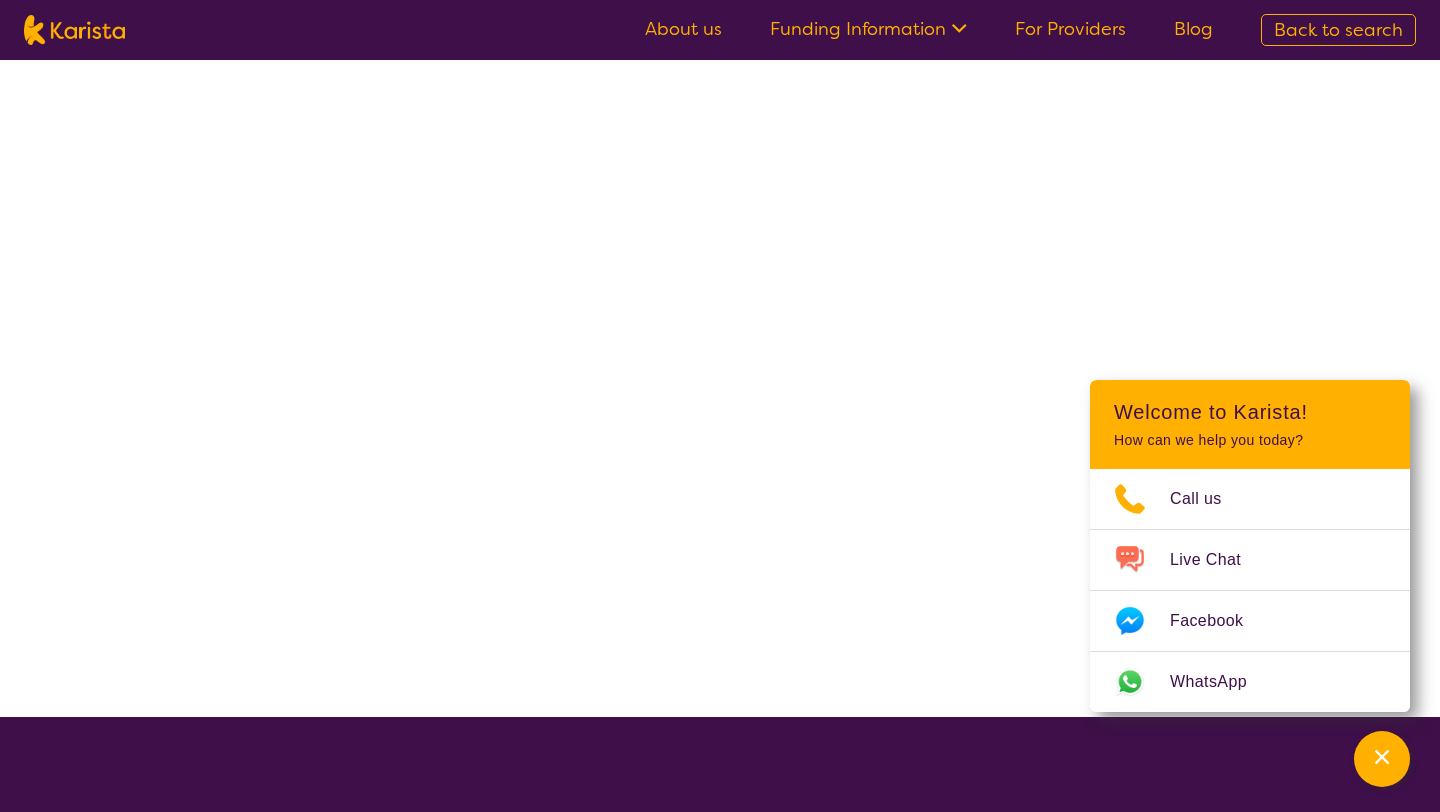 scroll, scrollTop: 0, scrollLeft: 0, axis: both 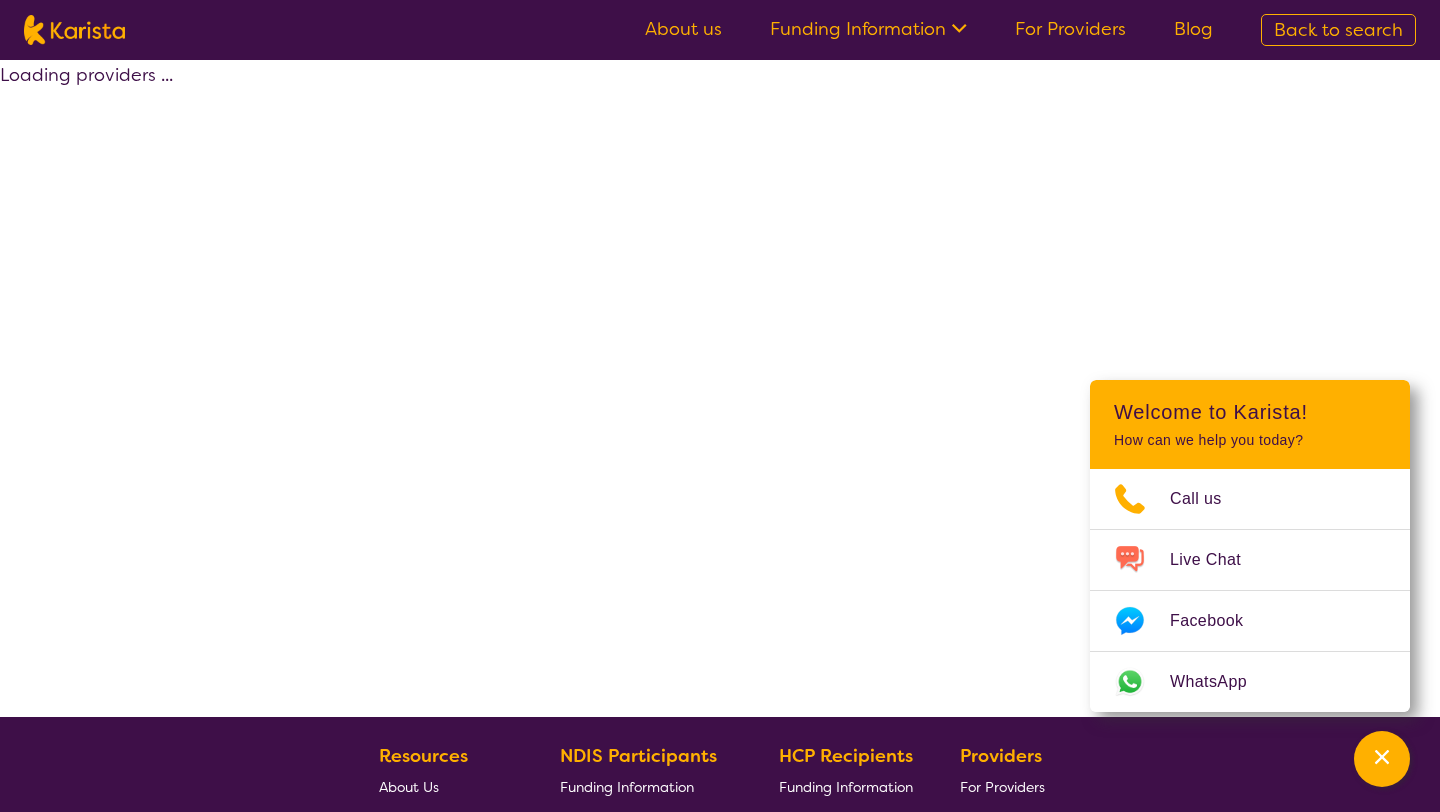 select on "by_score" 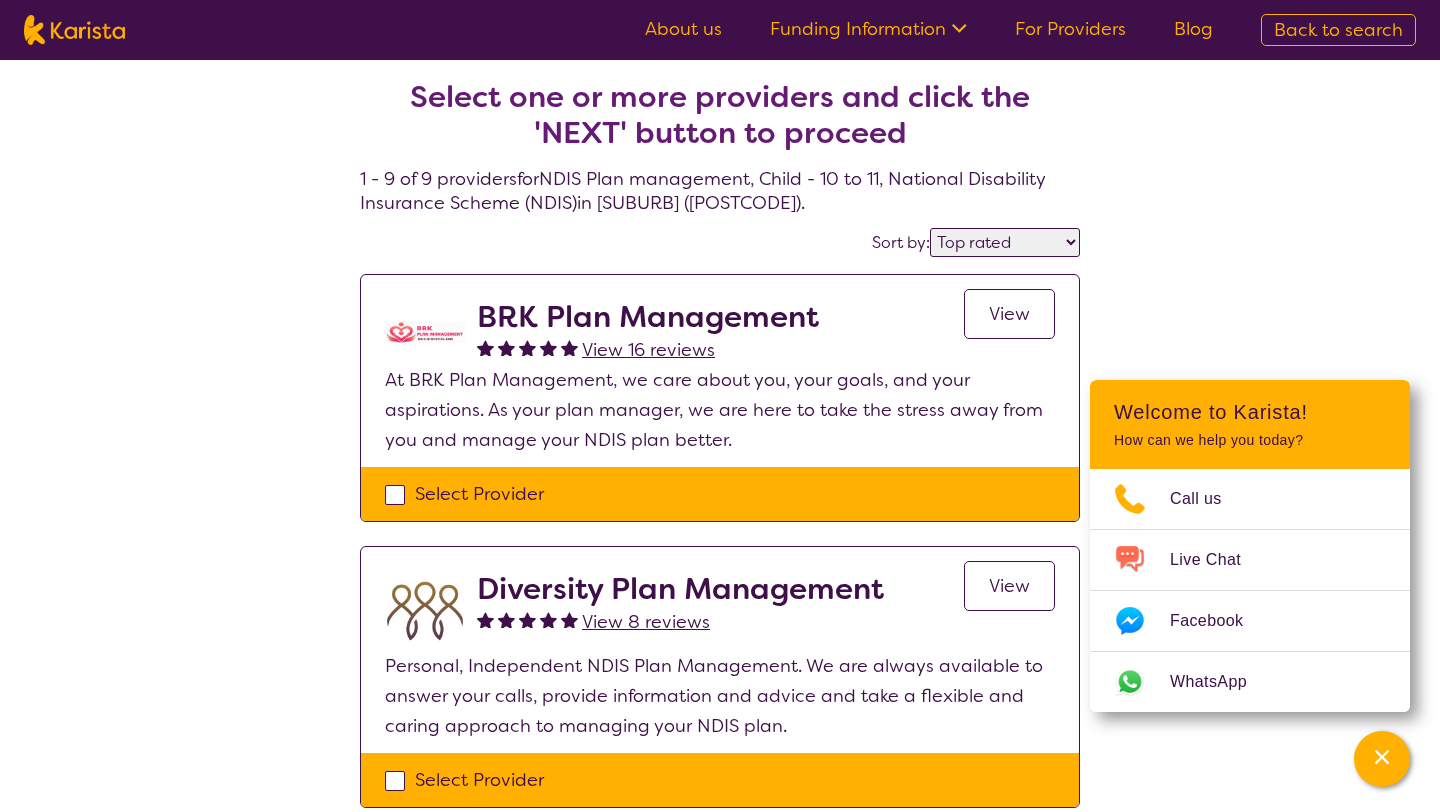 scroll, scrollTop: 0, scrollLeft: 0, axis: both 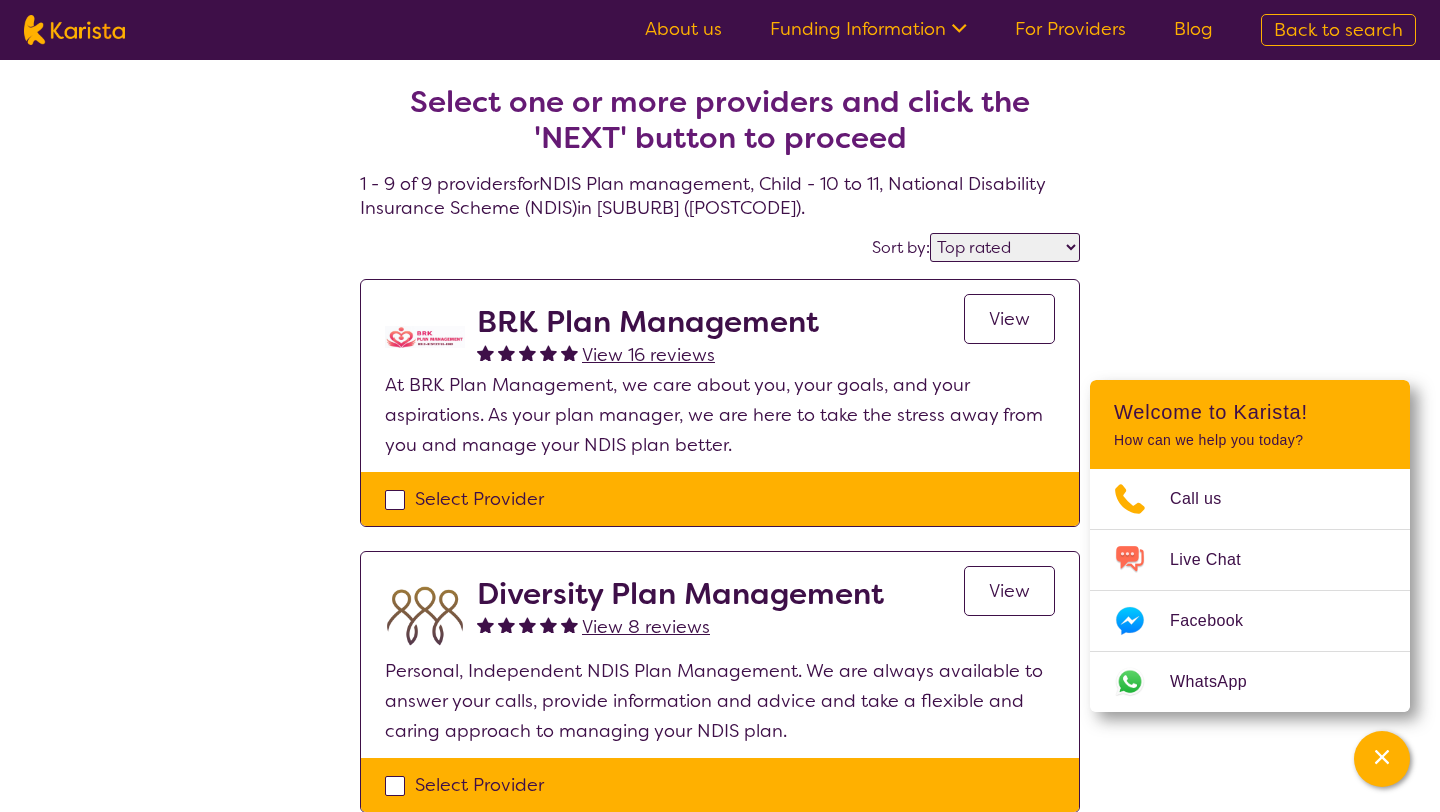 click on "View   16   reviews" at bounding box center [648, 355] 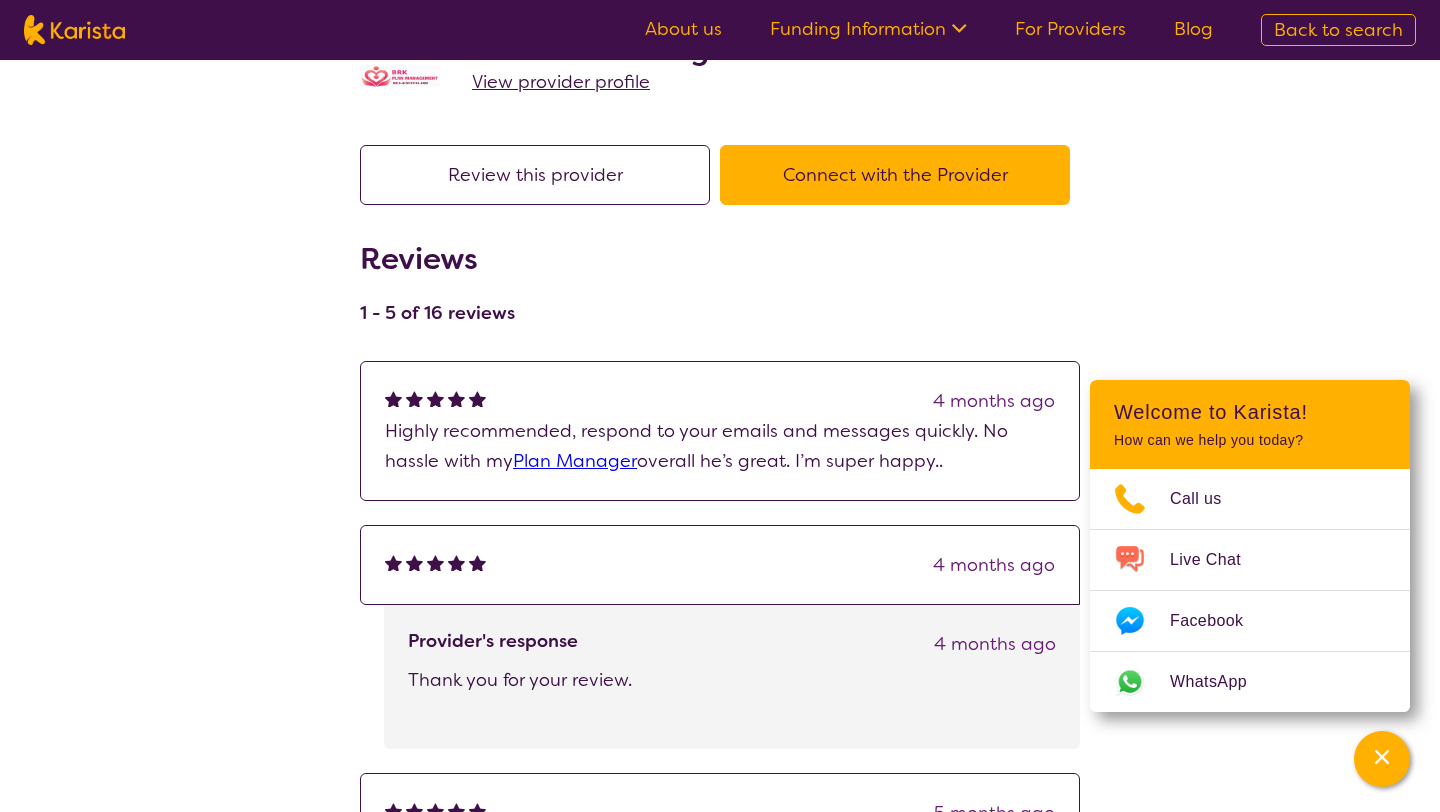 scroll, scrollTop: 0, scrollLeft: 0, axis: both 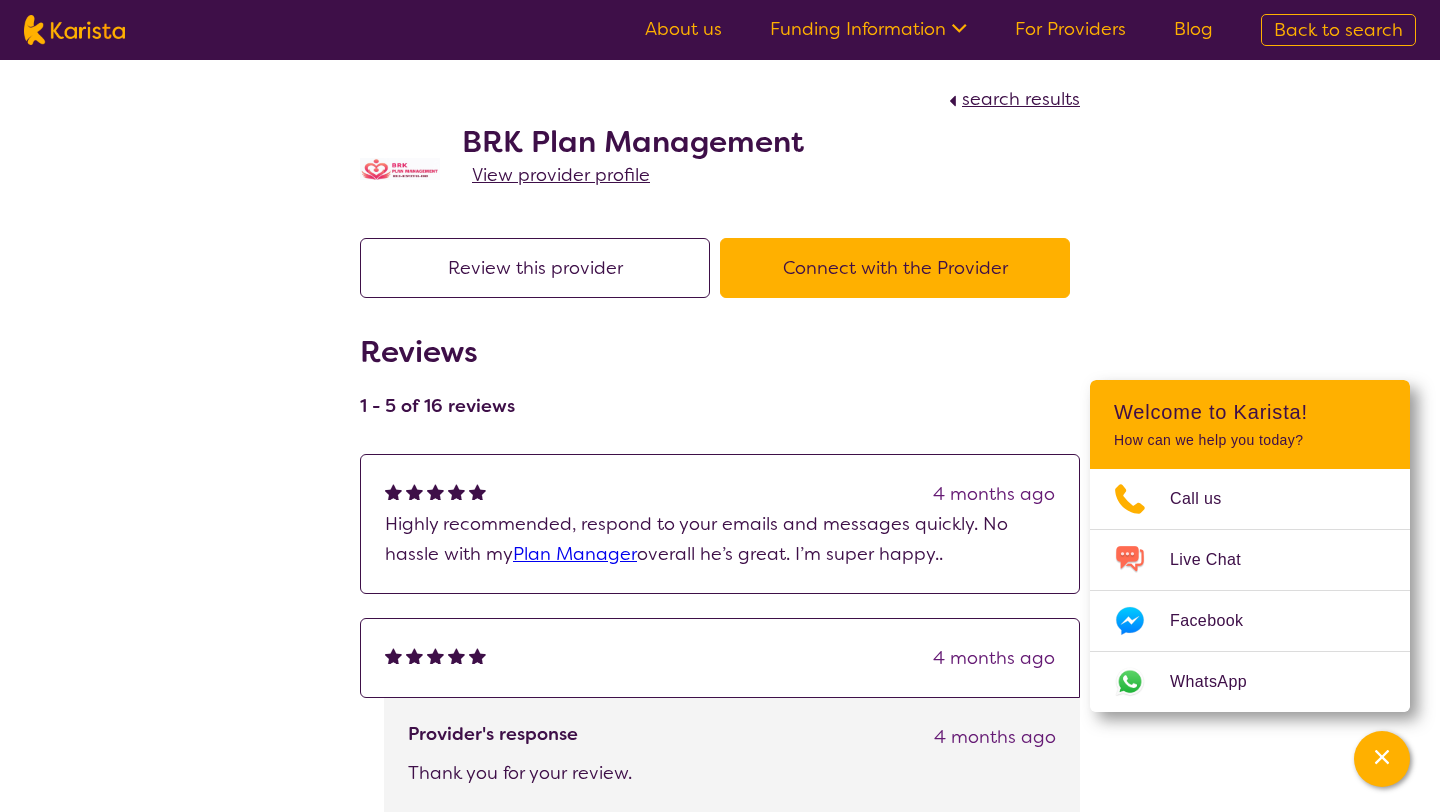 select on "by_score" 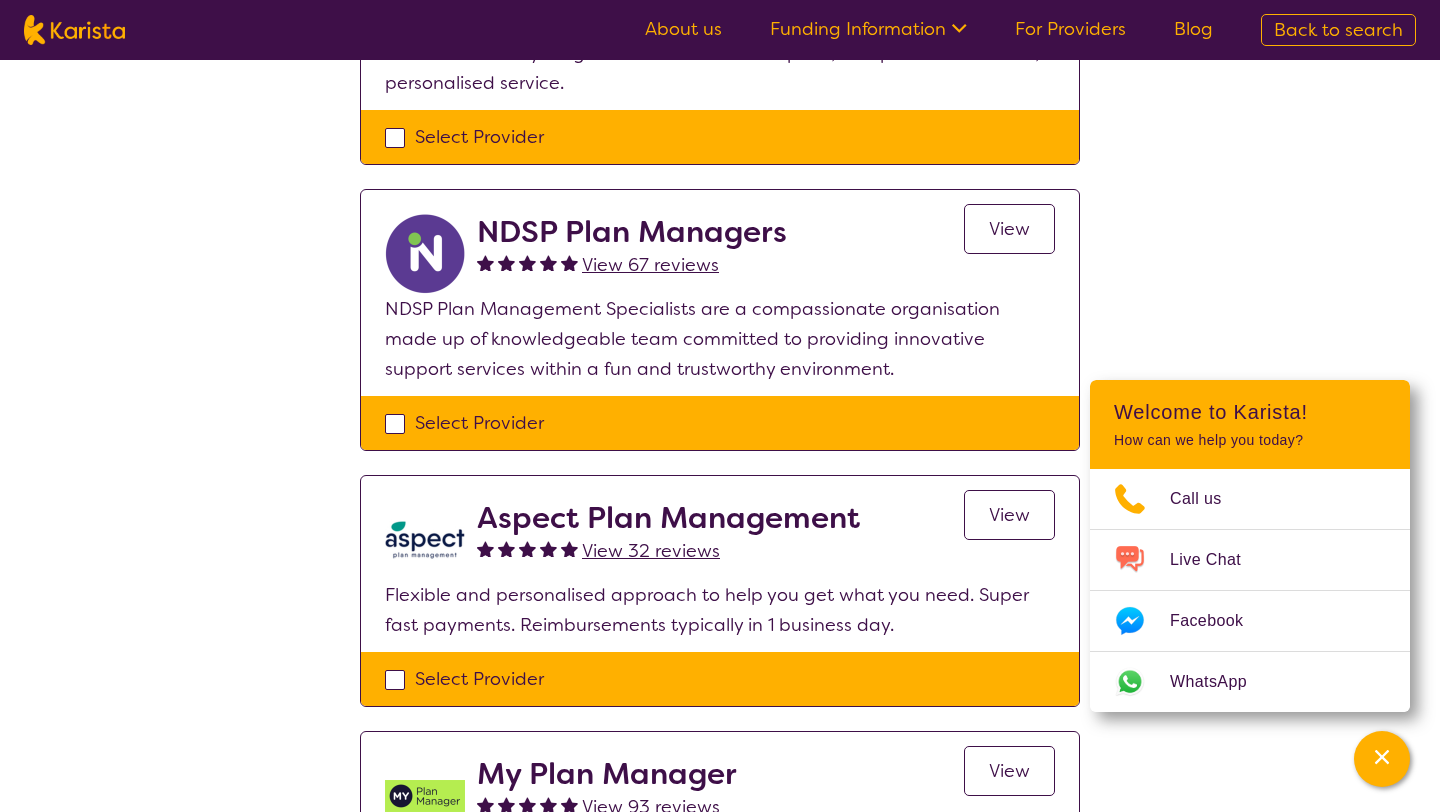 scroll, scrollTop: 941, scrollLeft: 0, axis: vertical 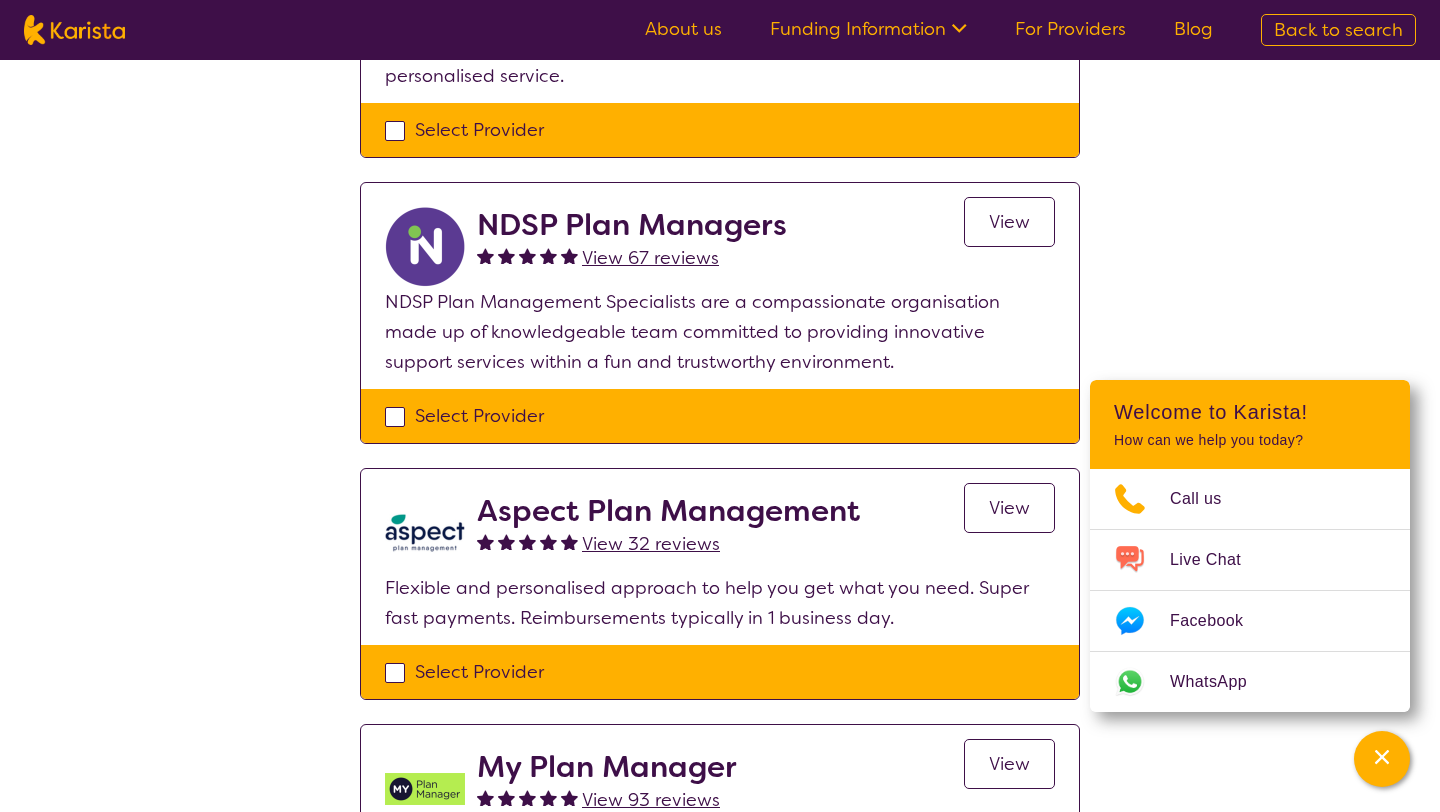 click on "View" at bounding box center [1009, 222] 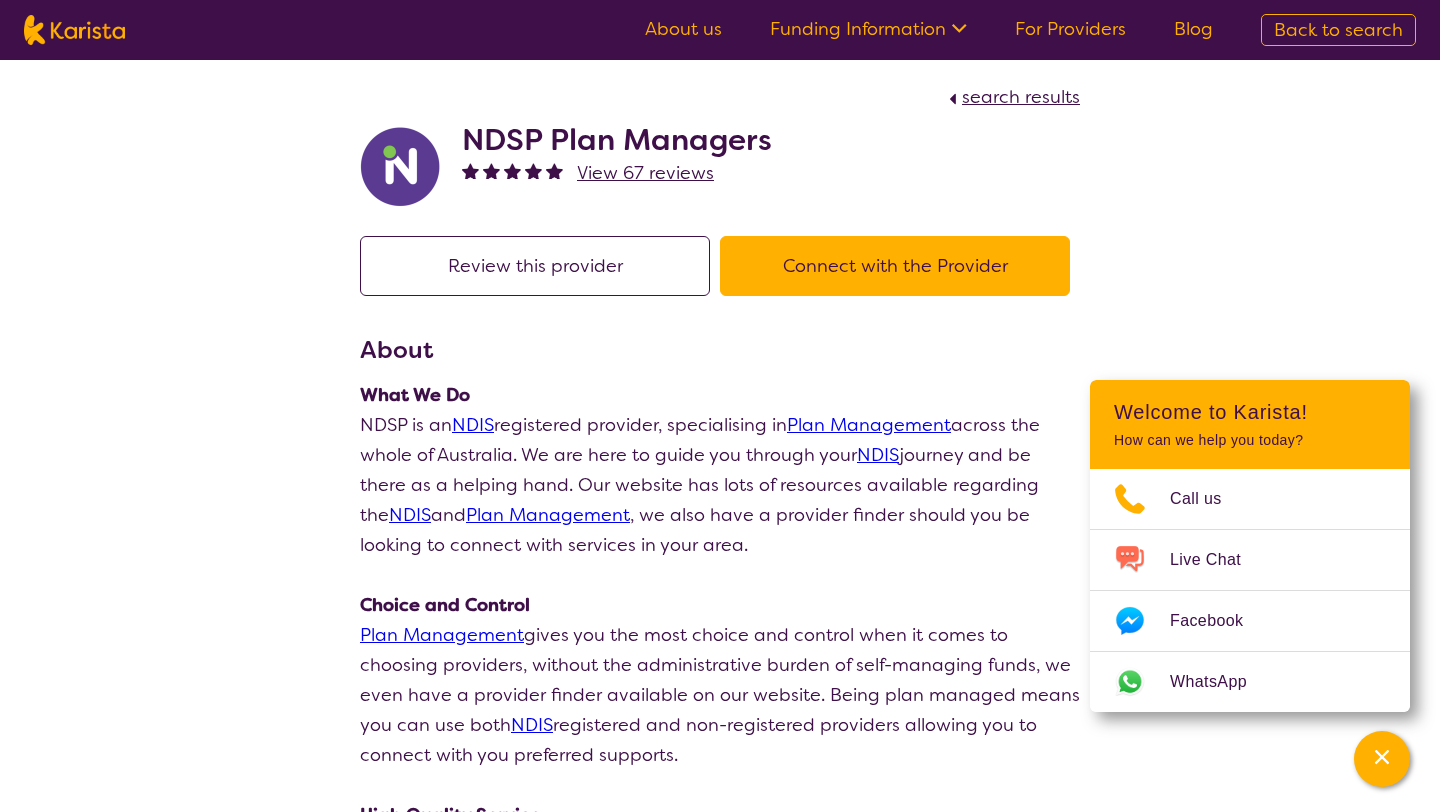 scroll, scrollTop: 0, scrollLeft: 0, axis: both 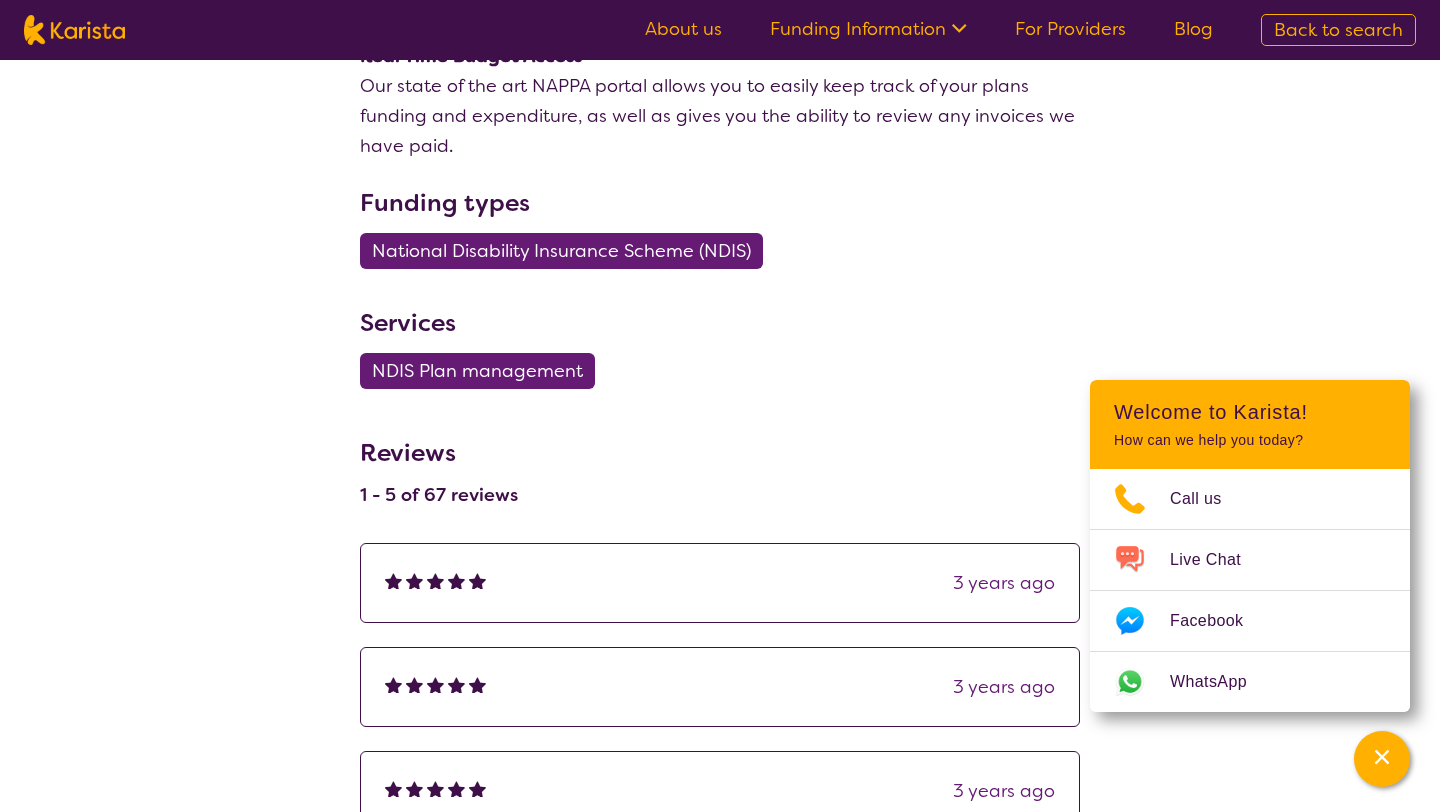 select on "by_score" 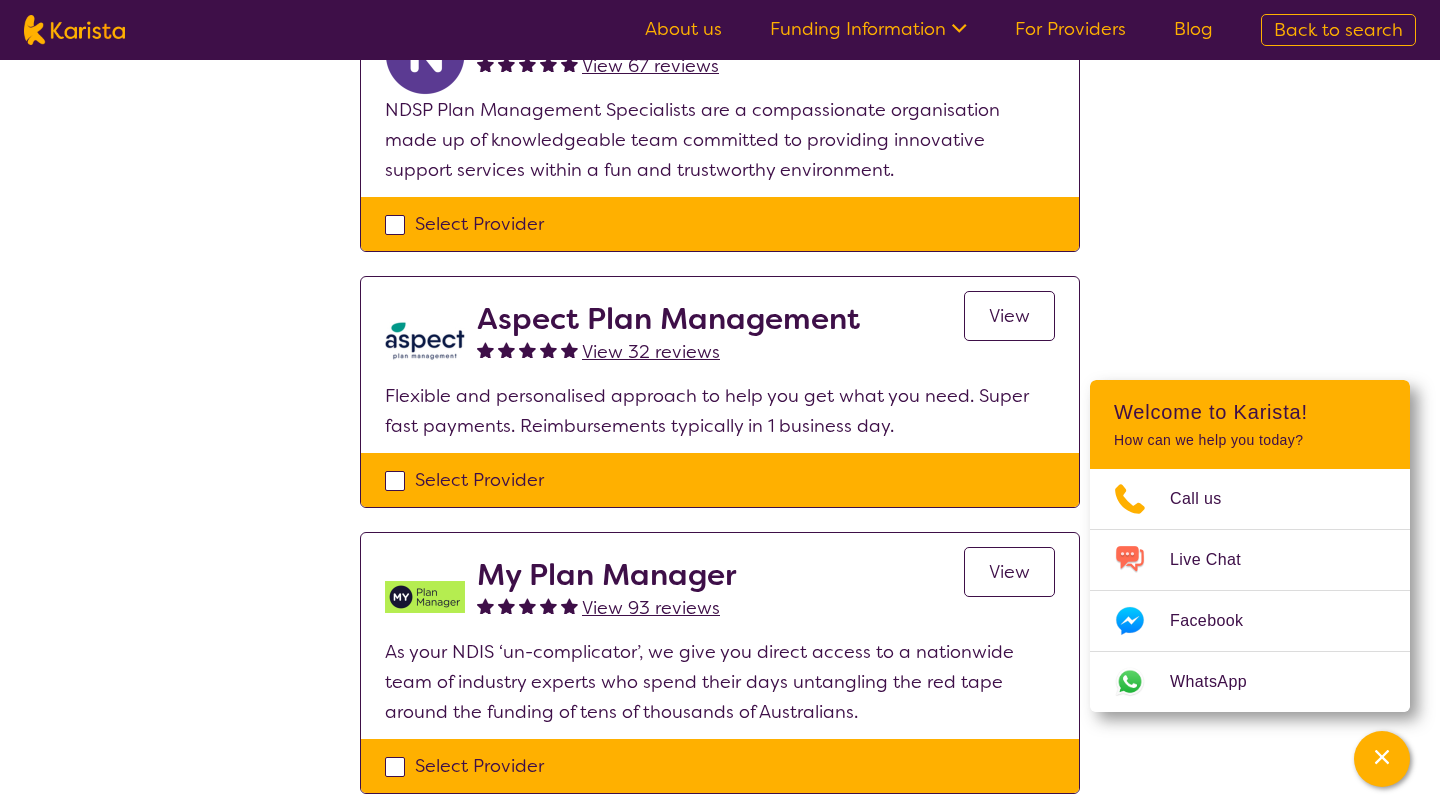 scroll, scrollTop: 1135, scrollLeft: 0, axis: vertical 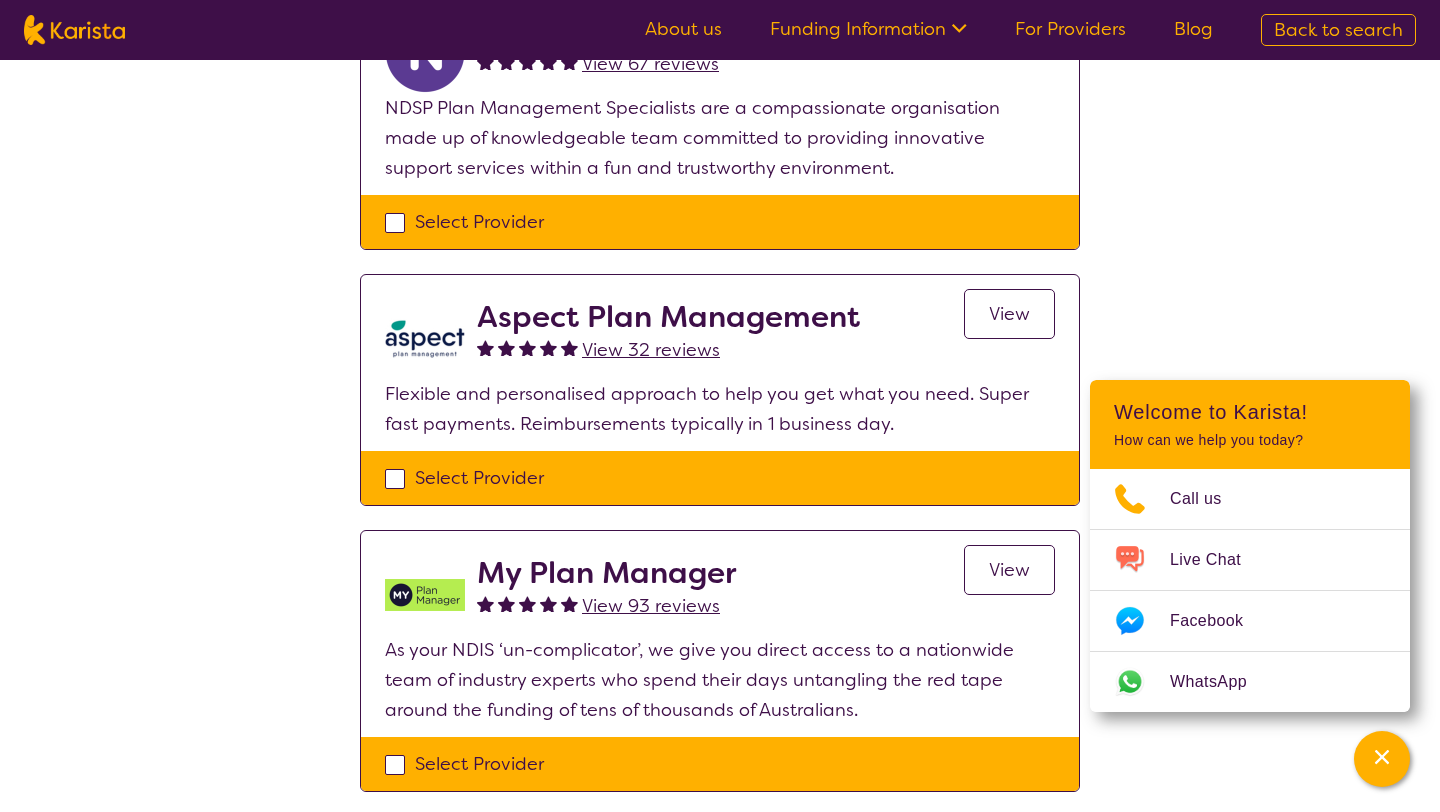 click on "View   93   reviews" at bounding box center (651, 606) 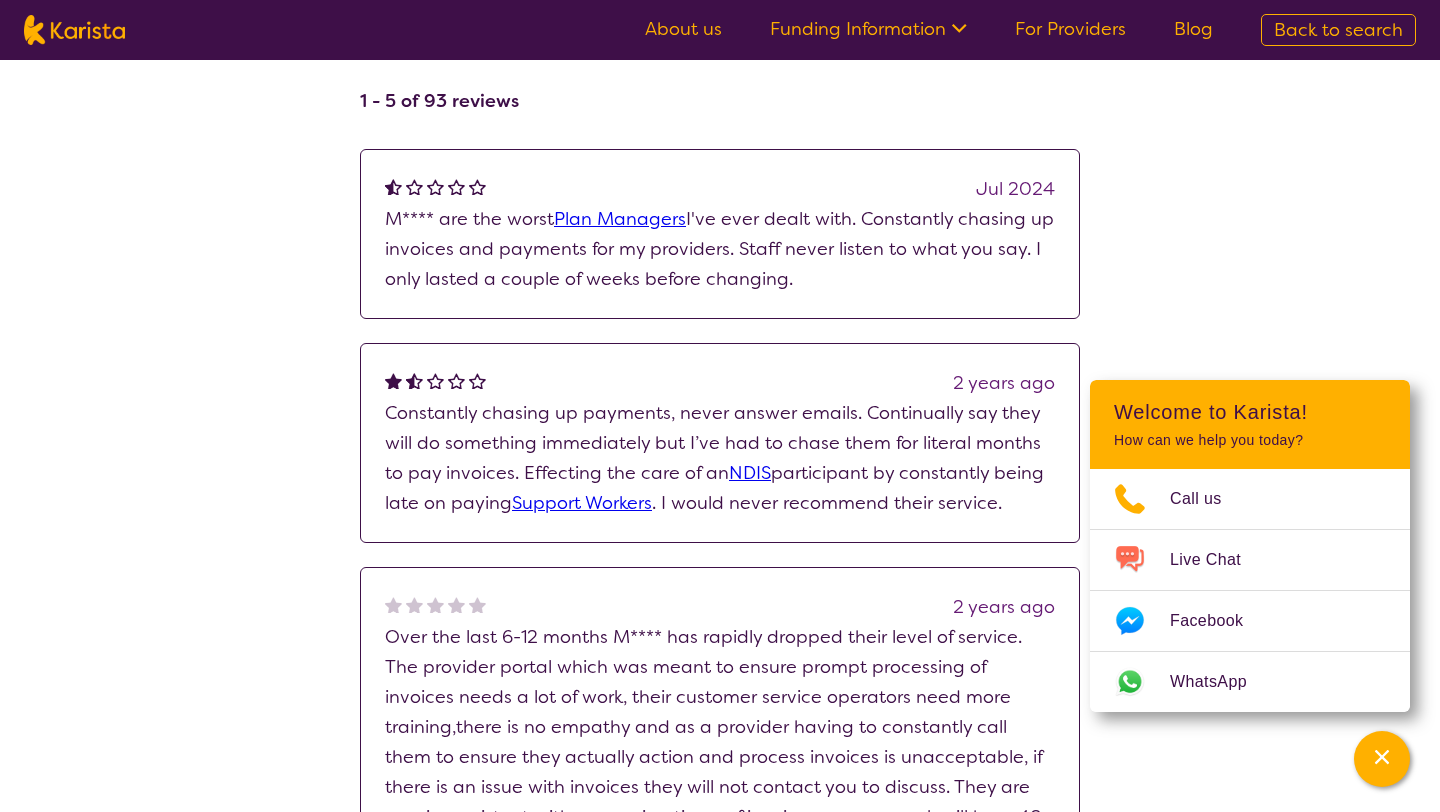 scroll, scrollTop: 0, scrollLeft: 0, axis: both 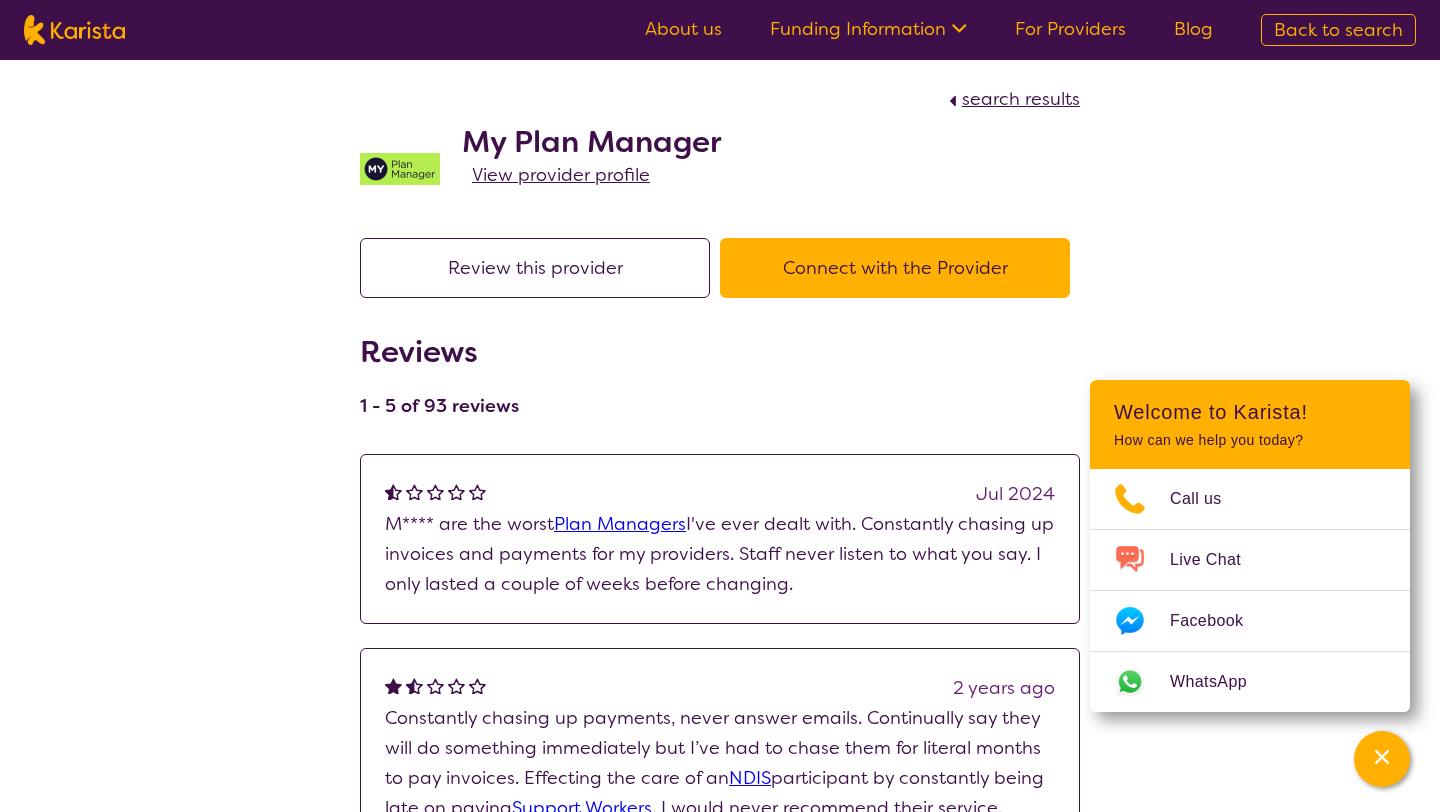 select on "by_score" 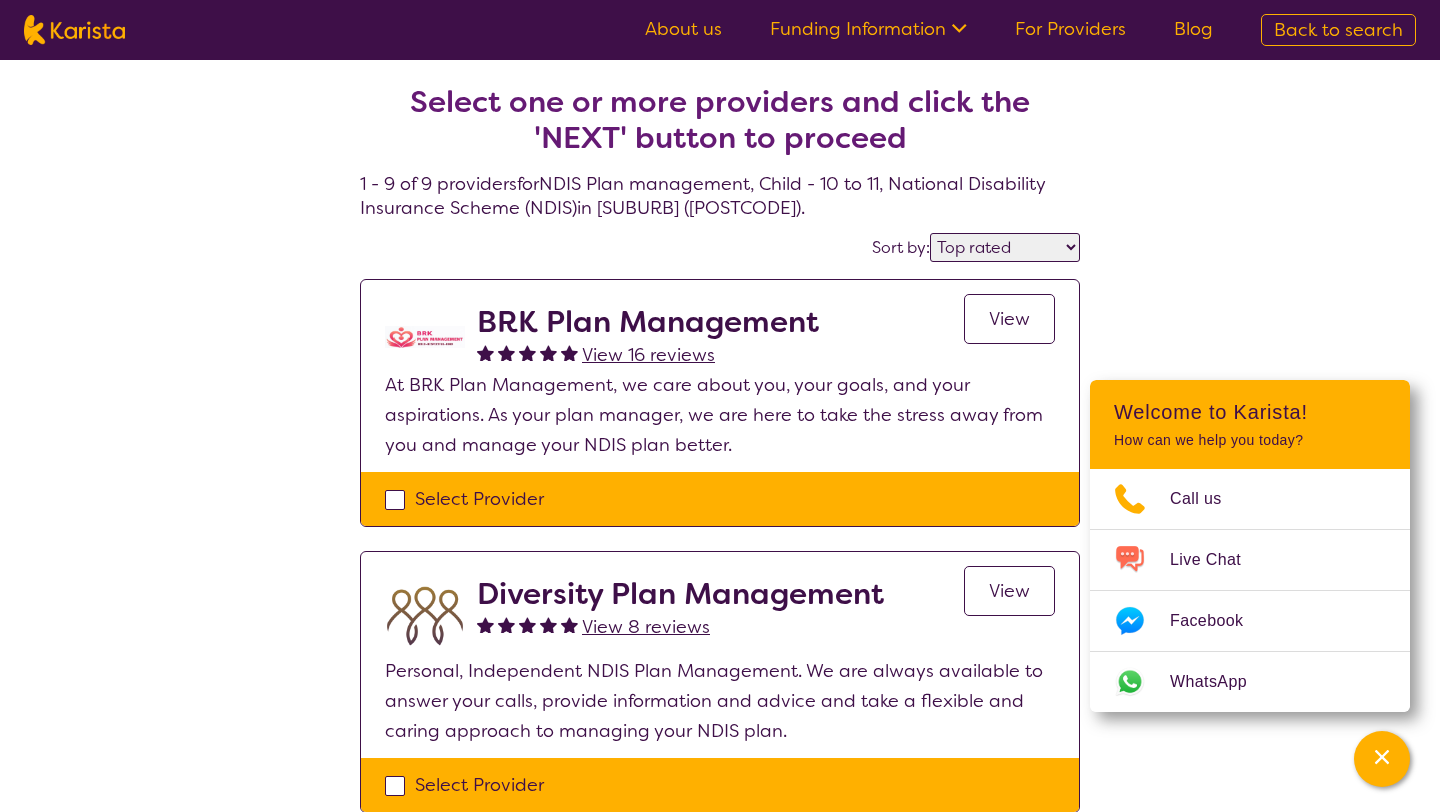 scroll, scrollTop: 1135, scrollLeft: 0, axis: vertical 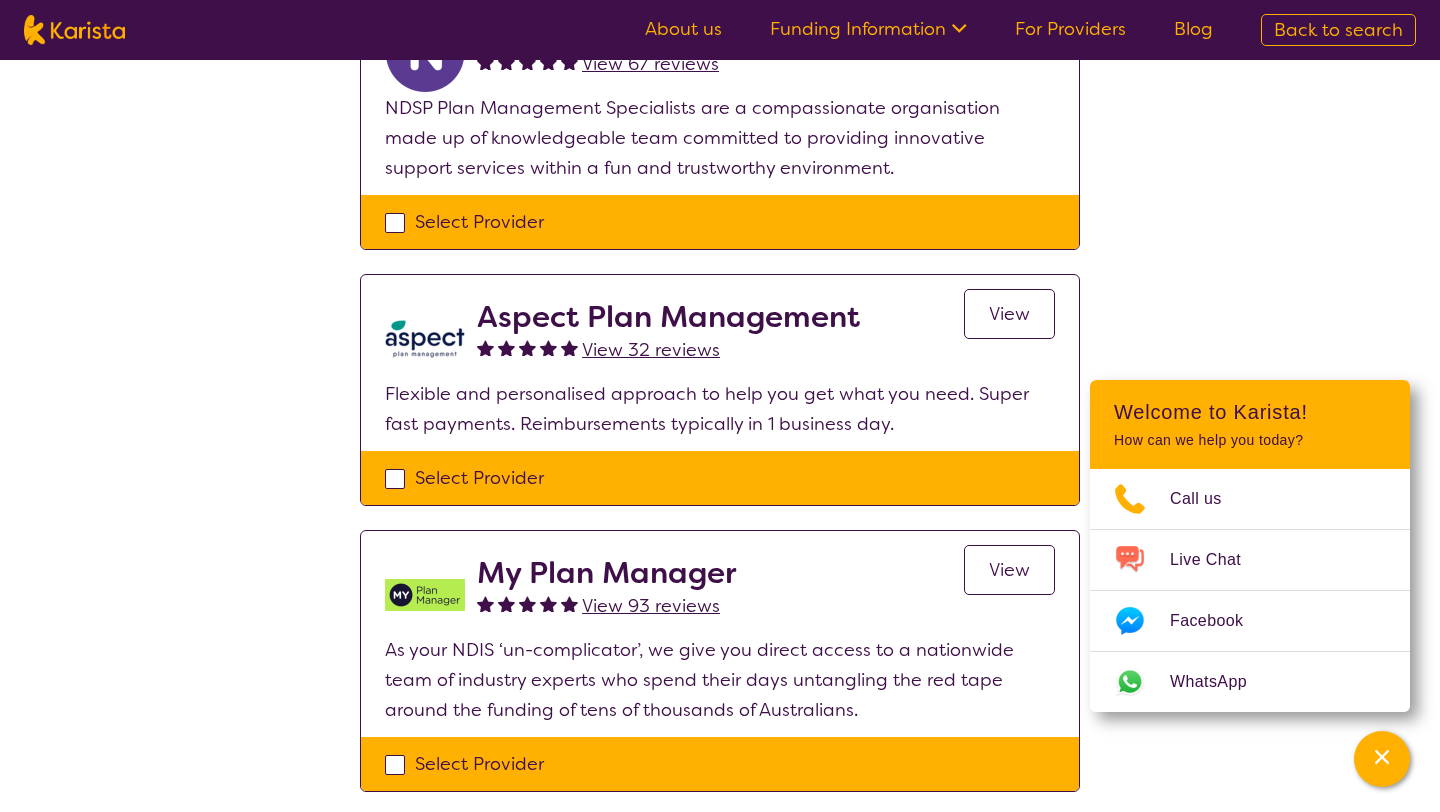 click on "For Providers" at bounding box center (1070, 29) 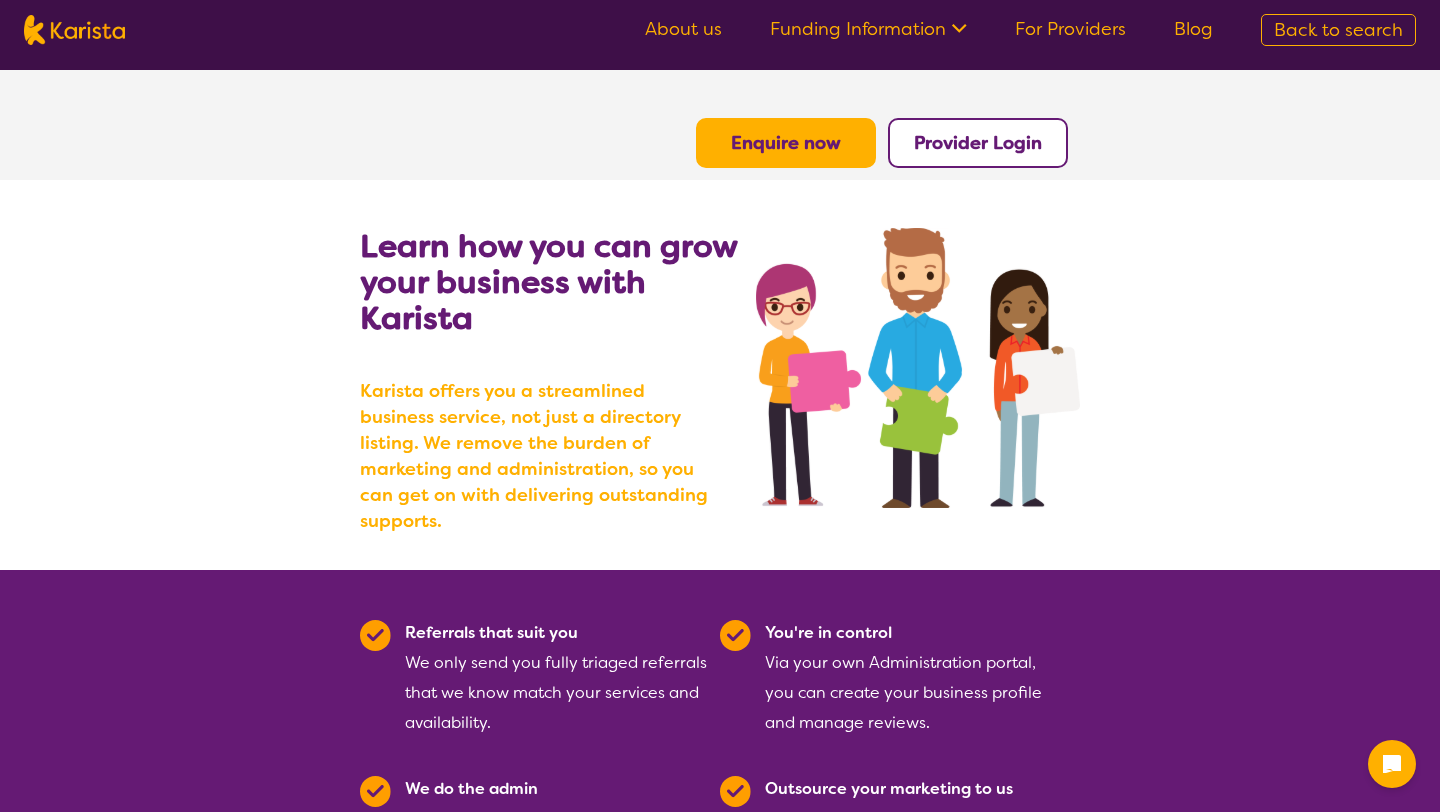 scroll, scrollTop: 0, scrollLeft: 0, axis: both 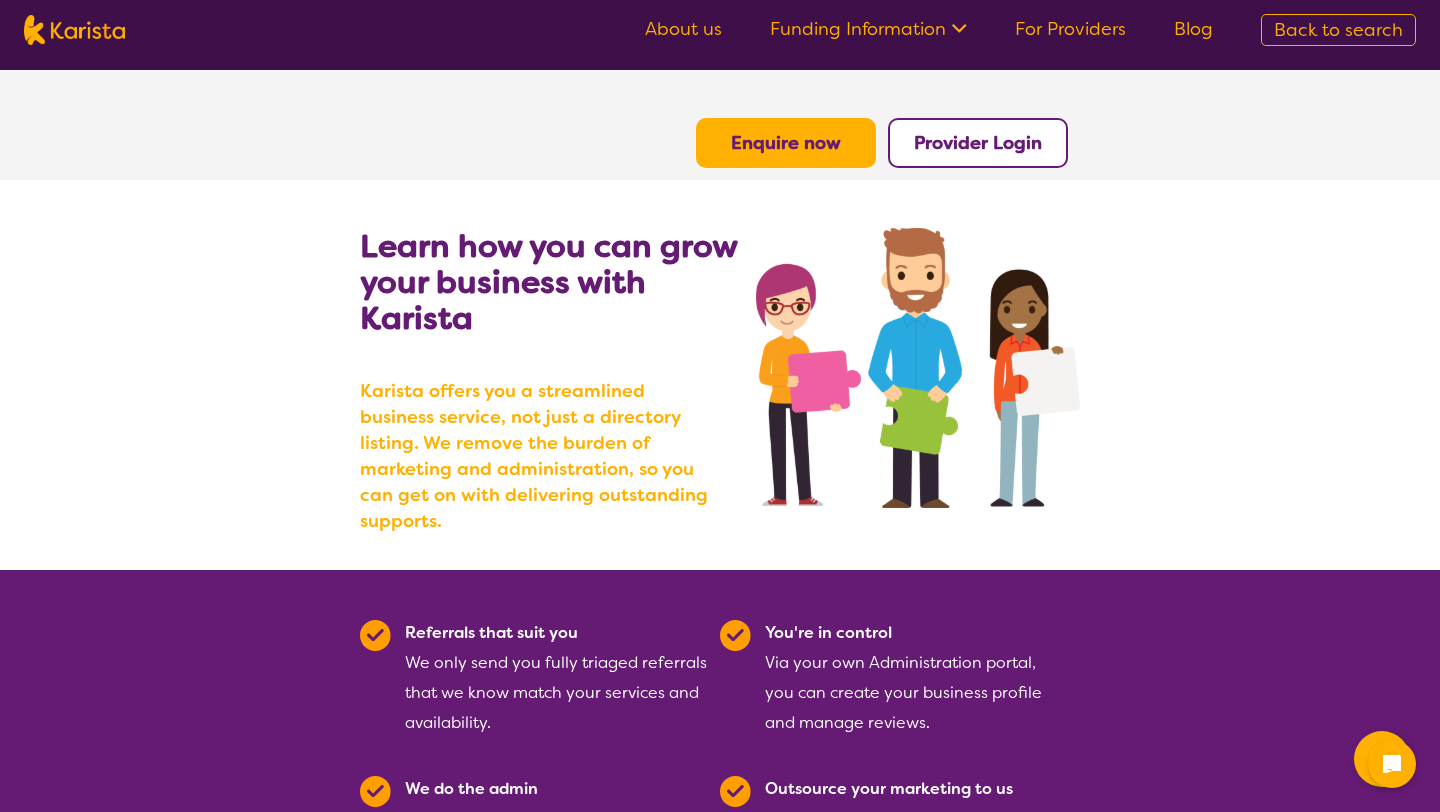 click on "About us" at bounding box center (683, 29) 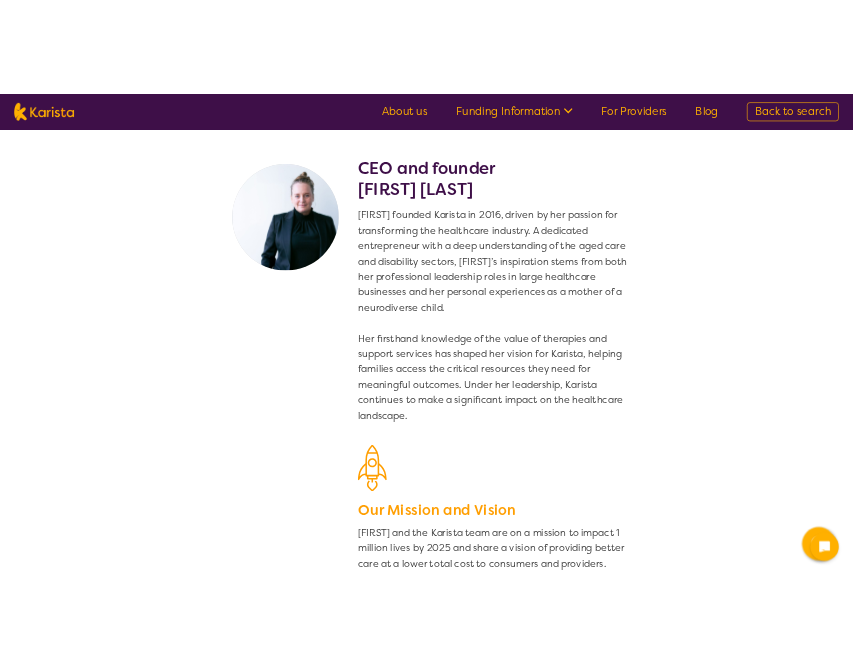 scroll, scrollTop: 0, scrollLeft: 0, axis: both 